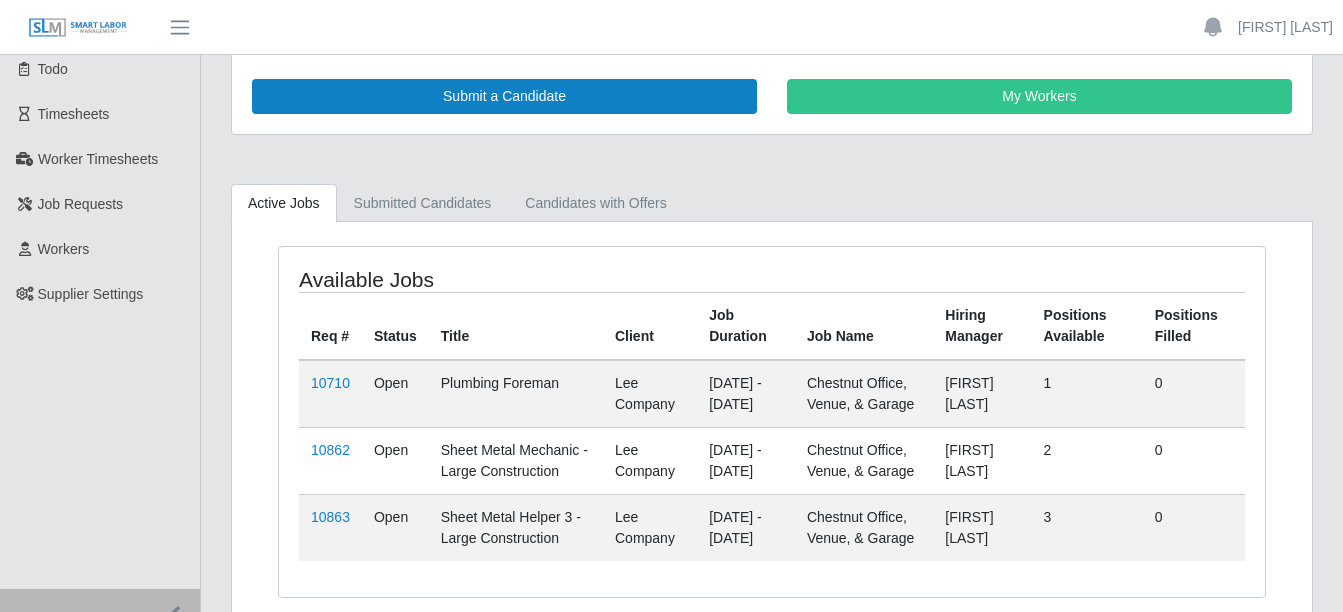 scroll, scrollTop: 151, scrollLeft: 0, axis: vertical 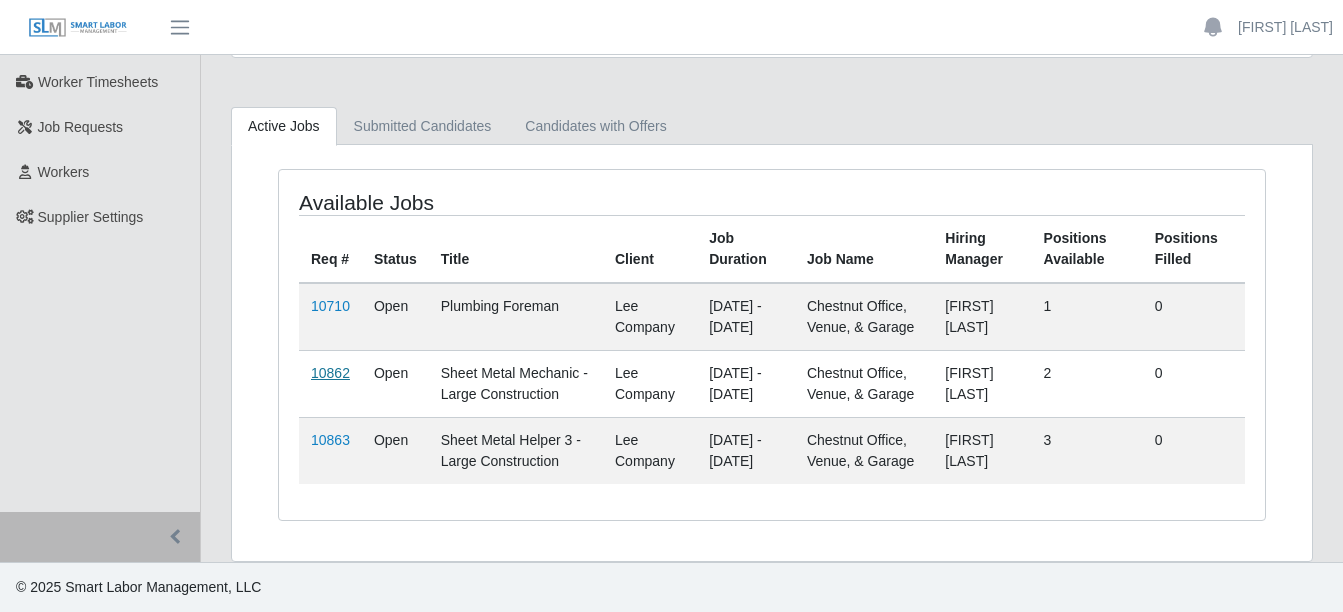 click on "10862" at bounding box center (330, 373) 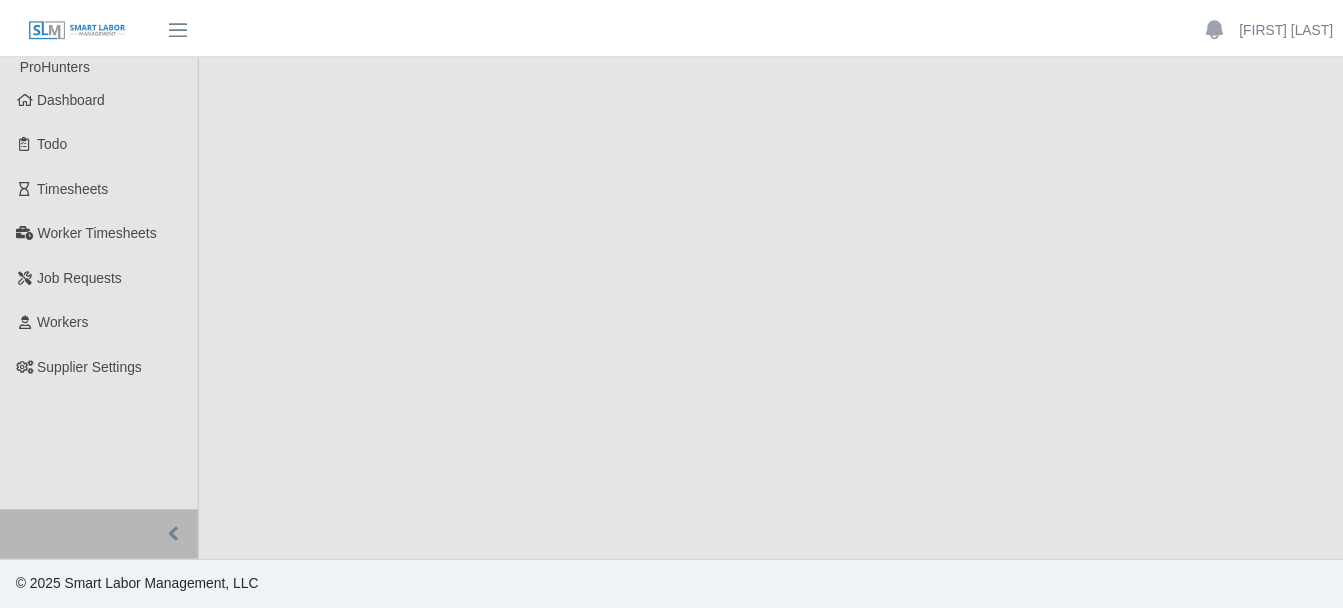 scroll, scrollTop: 0, scrollLeft: 0, axis: both 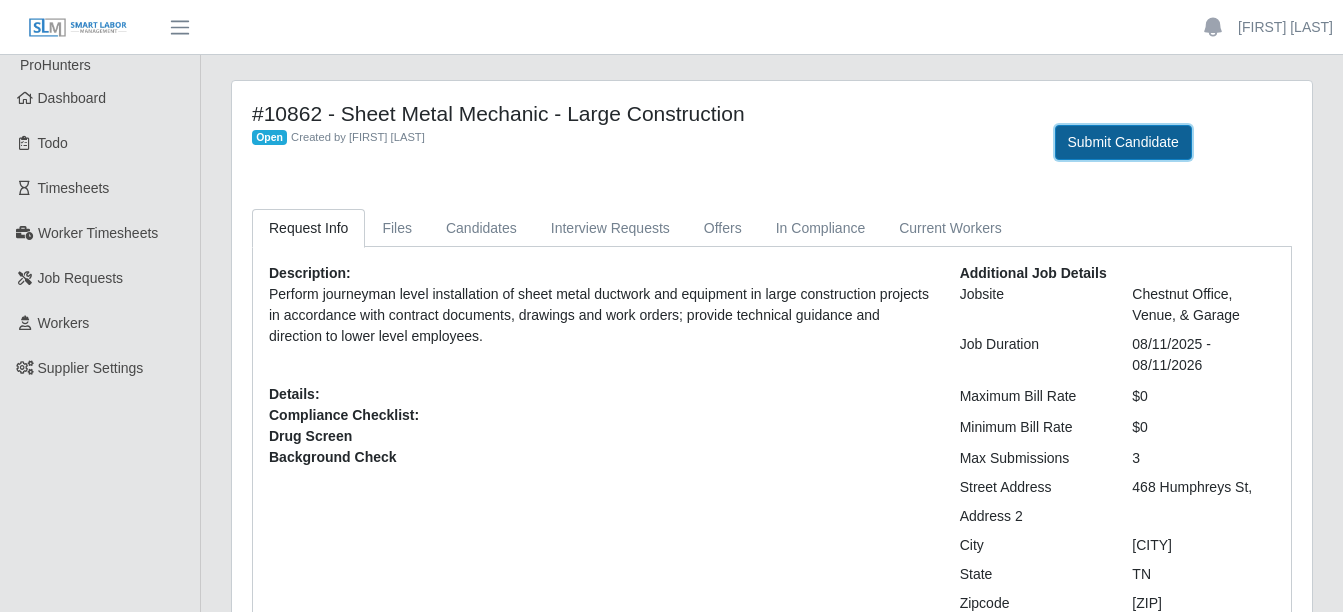 click on "Submit Candidate" at bounding box center [1123, 142] 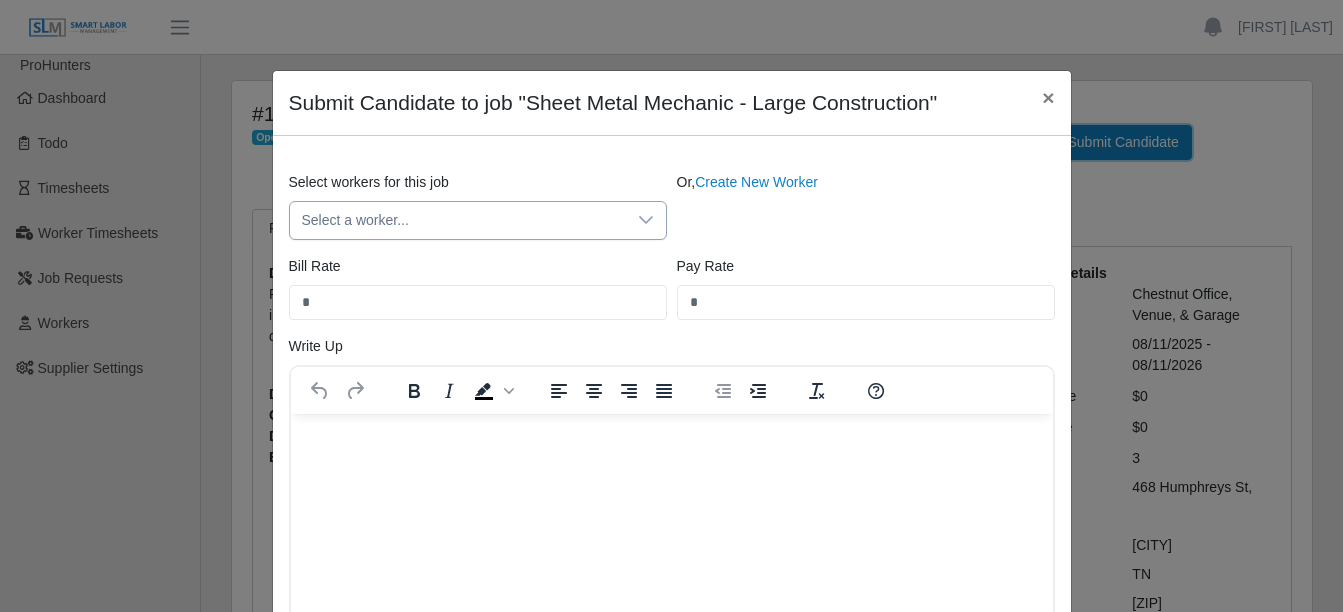 scroll, scrollTop: 0, scrollLeft: 0, axis: both 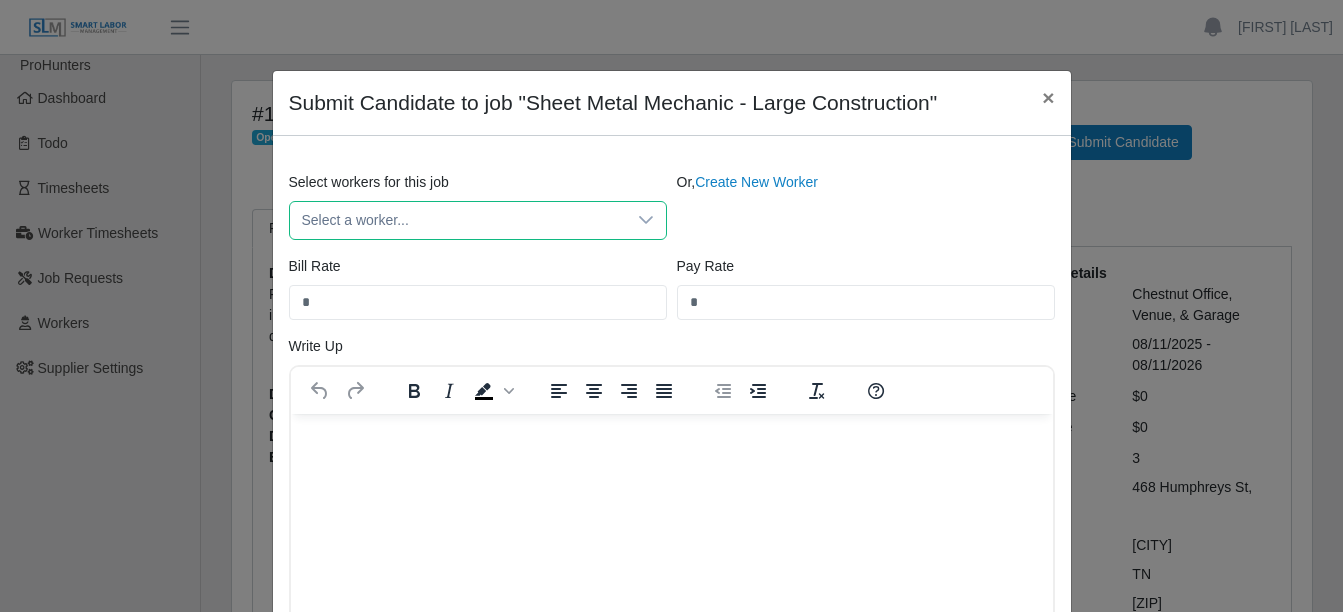 click on "Select a worker..." at bounding box center [458, 220] 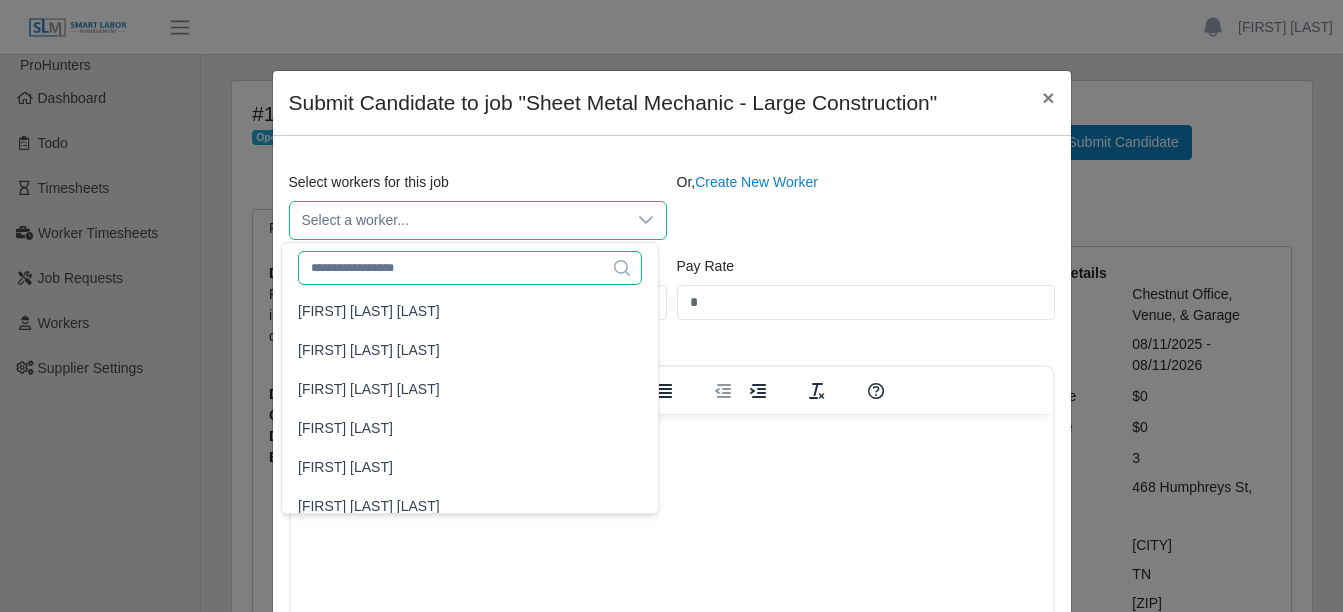 click 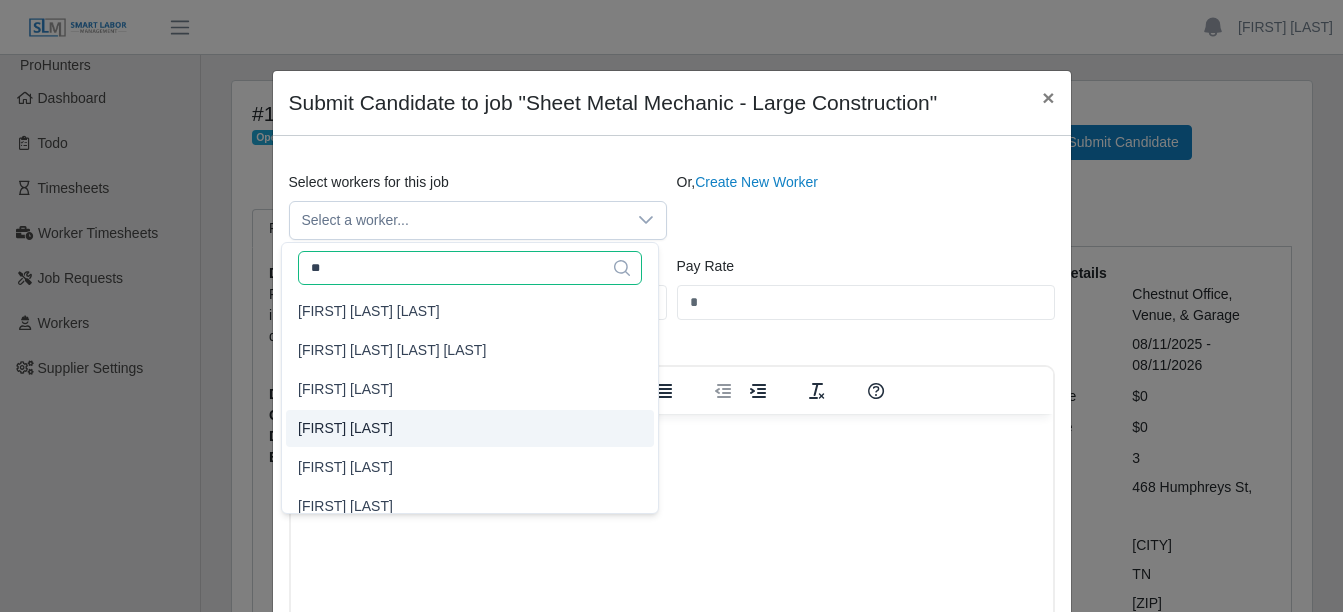 type on "**" 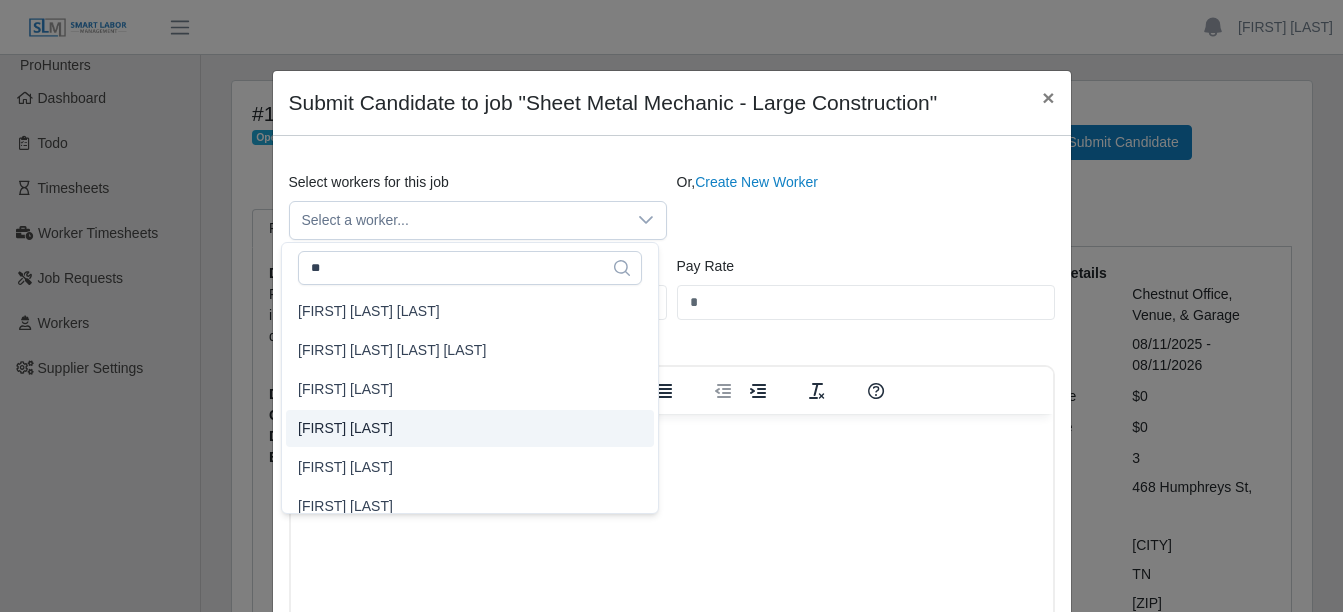 type on "*****" 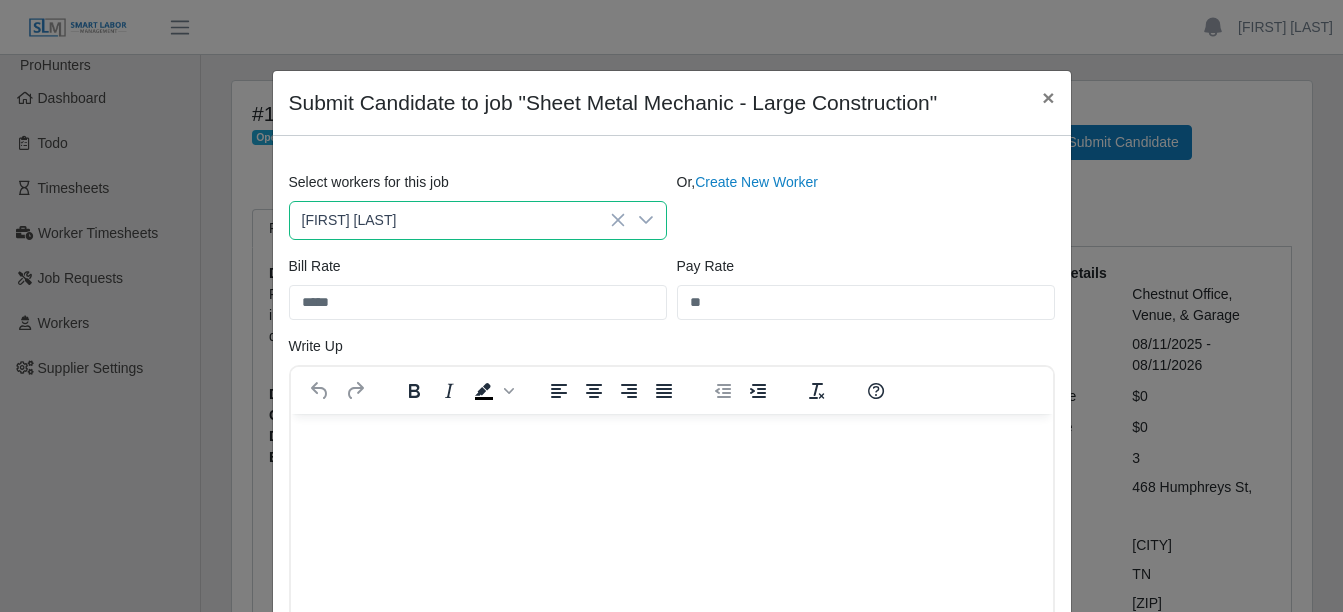 click on "[FIRST] [LAST]" 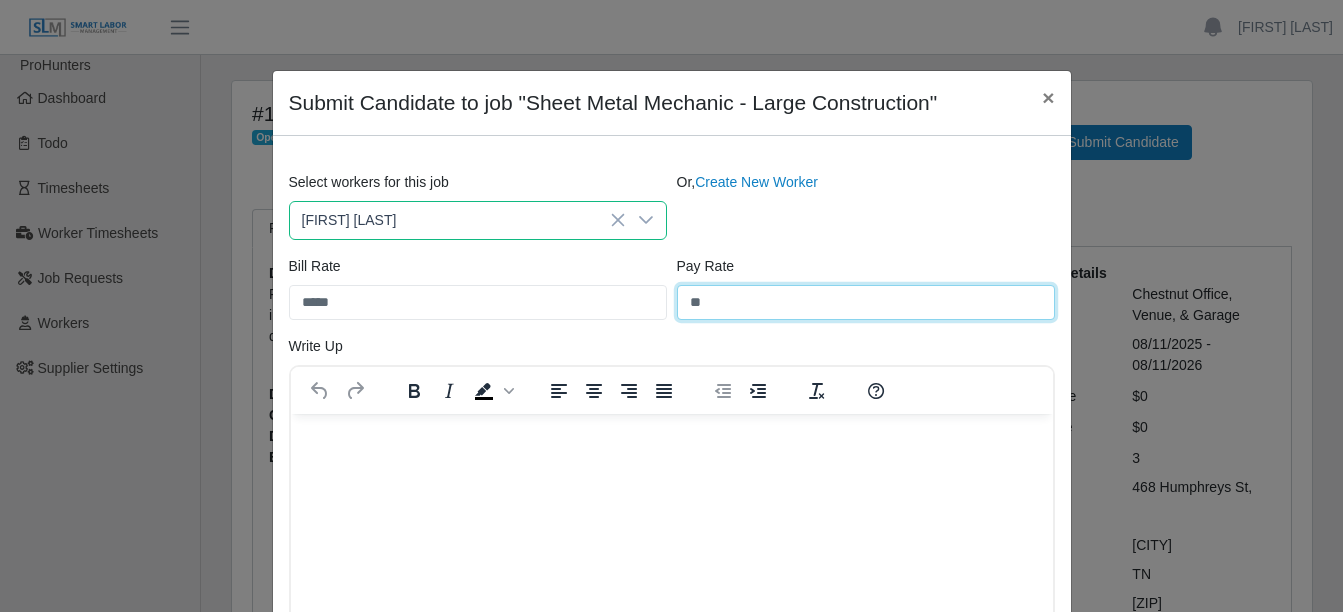 click on "**" at bounding box center (866, 302) 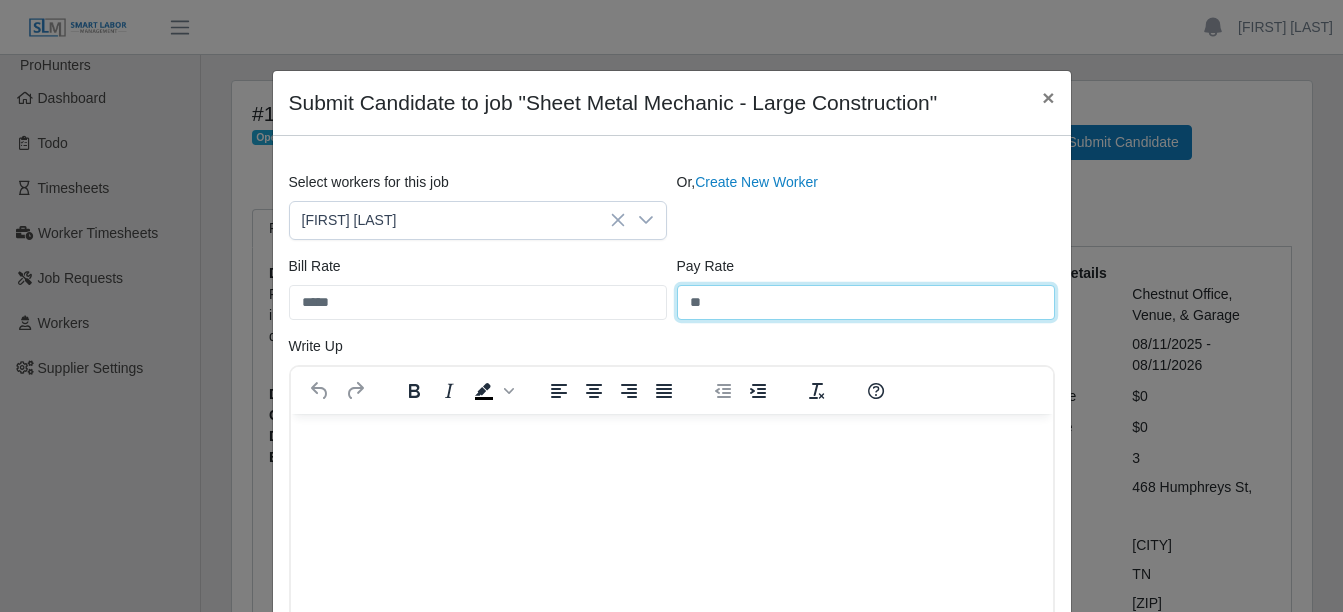 type on "**" 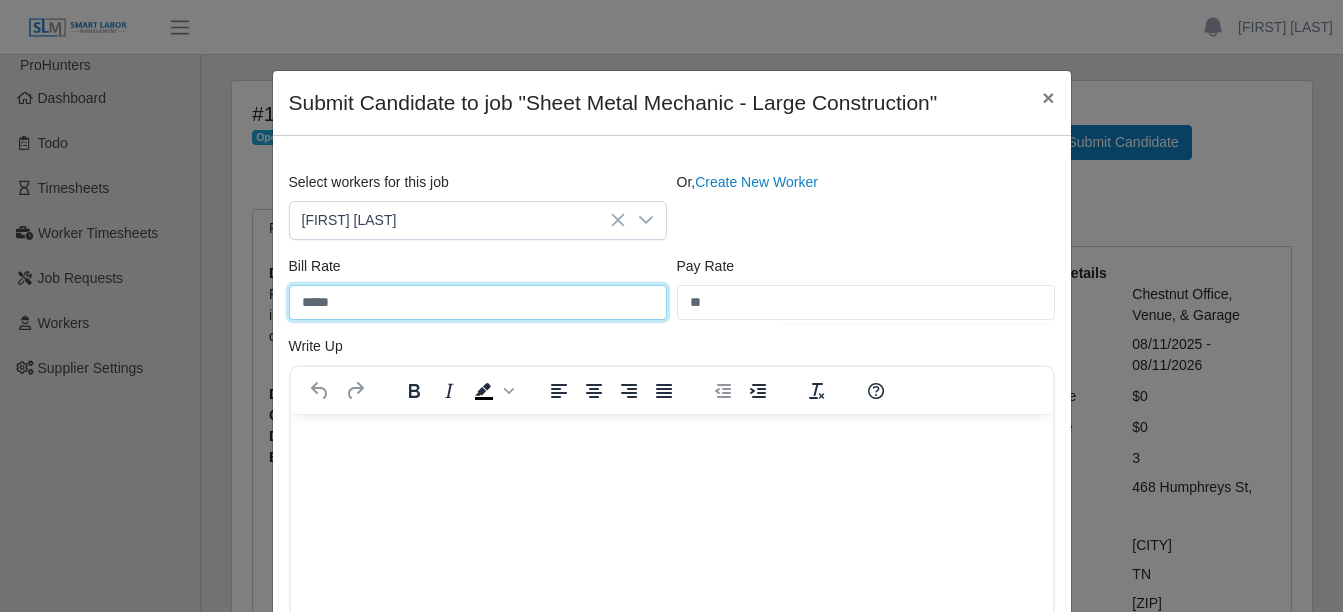 click on "*****" at bounding box center (478, 302) 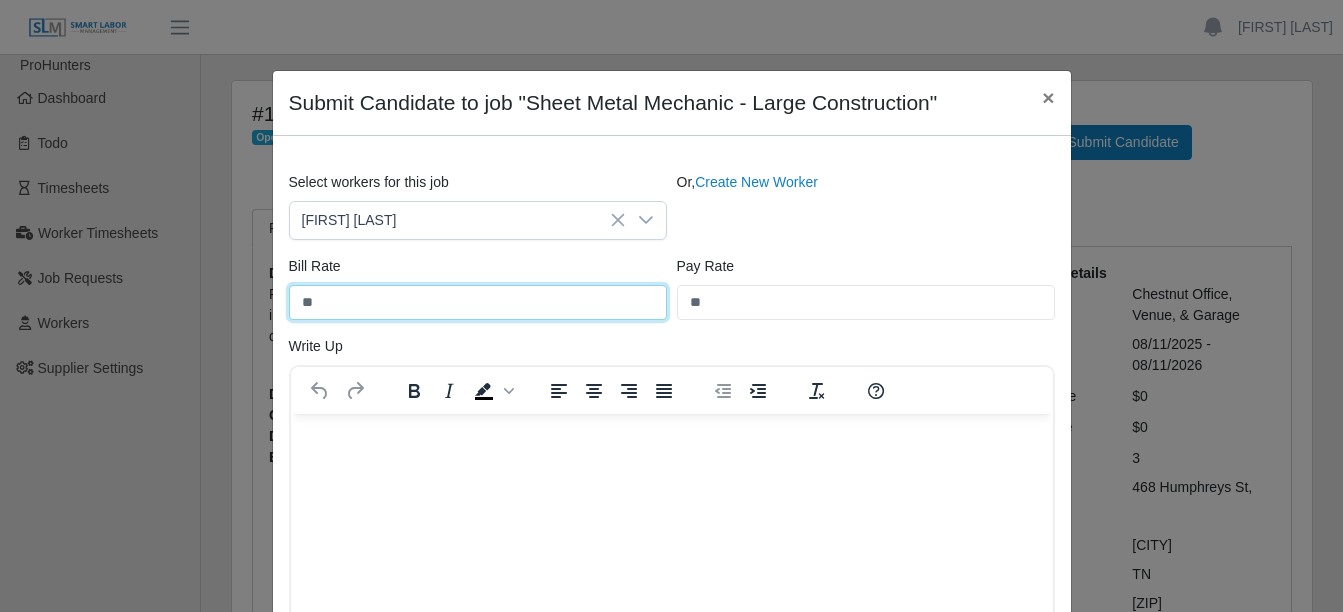 type on "*" 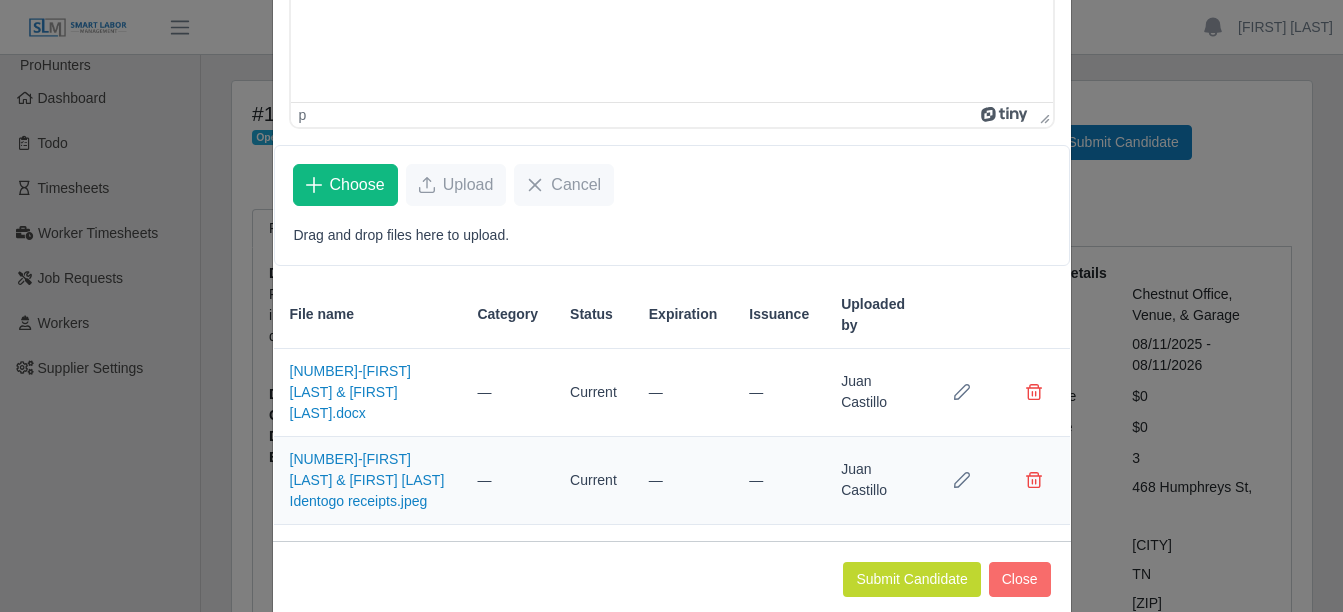 scroll, scrollTop: 600, scrollLeft: 0, axis: vertical 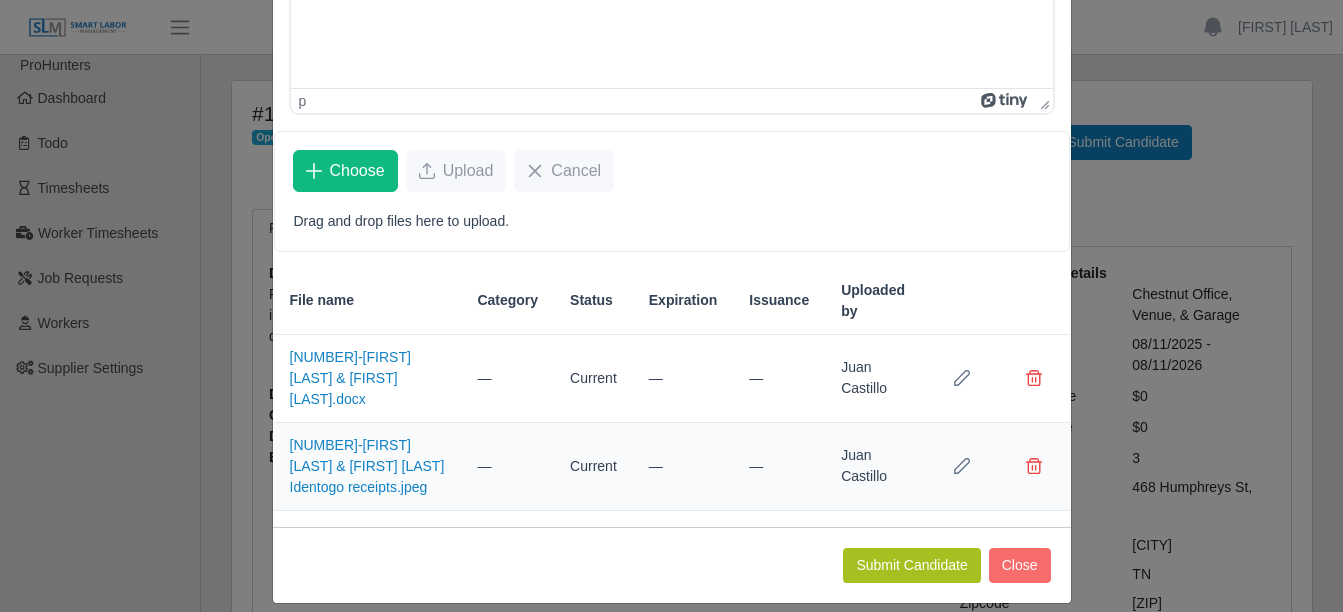 type on "*****" 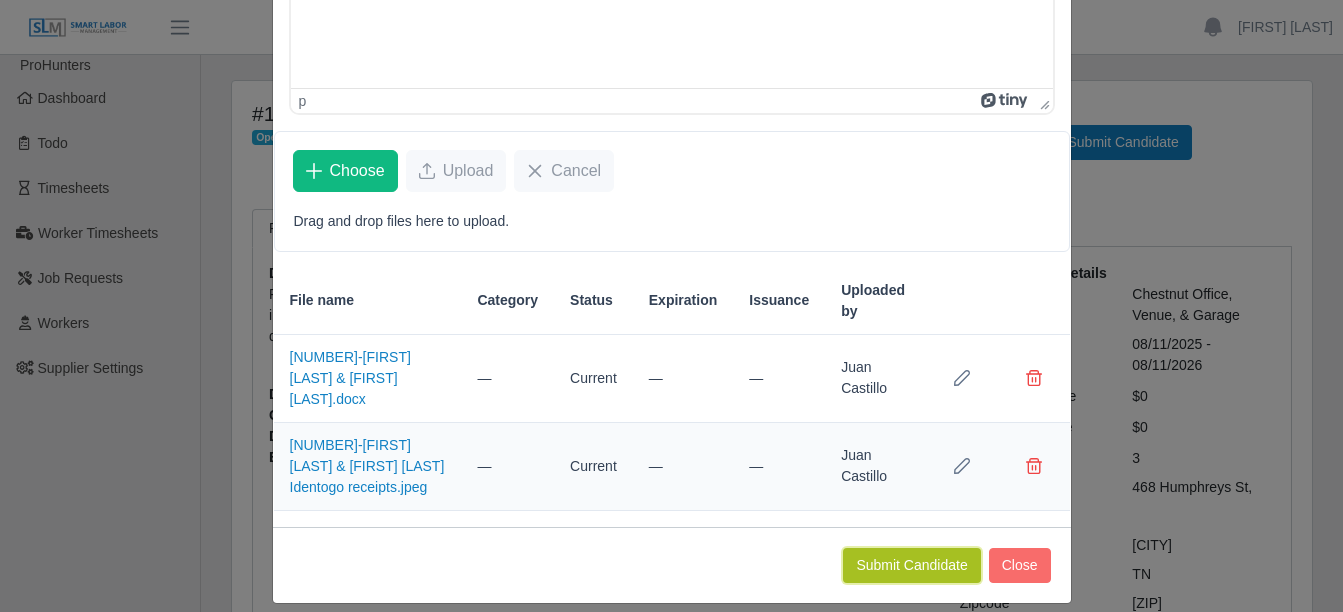 click on "Submit Candidate" 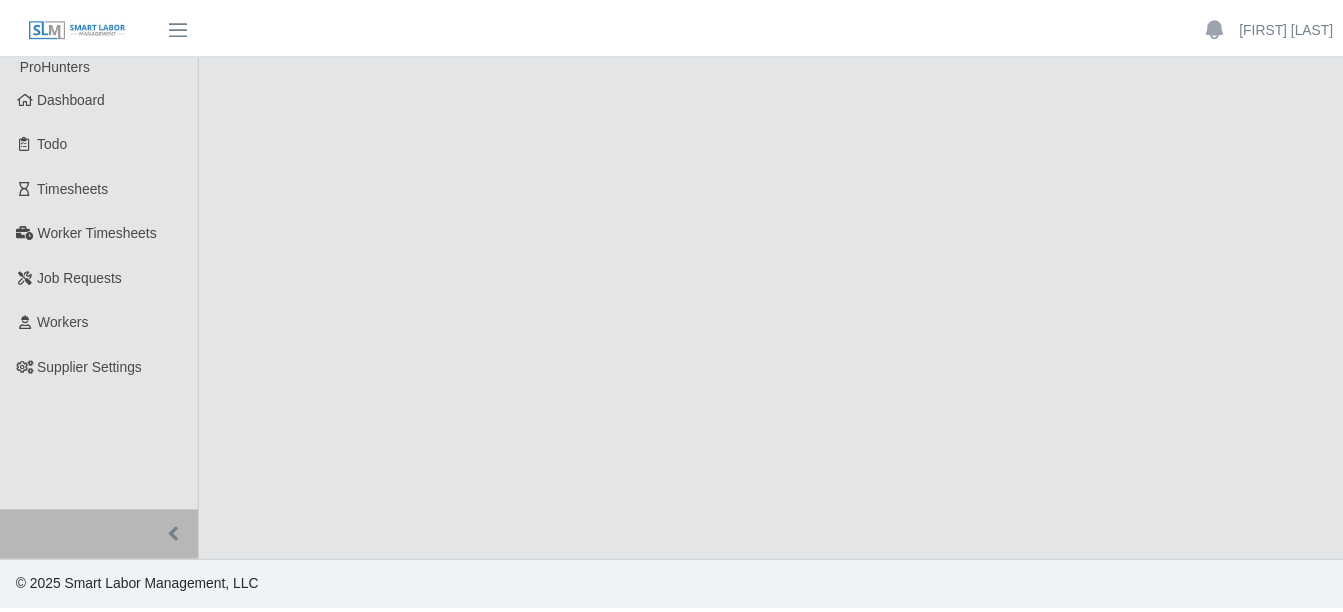 scroll, scrollTop: 0, scrollLeft: 0, axis: both 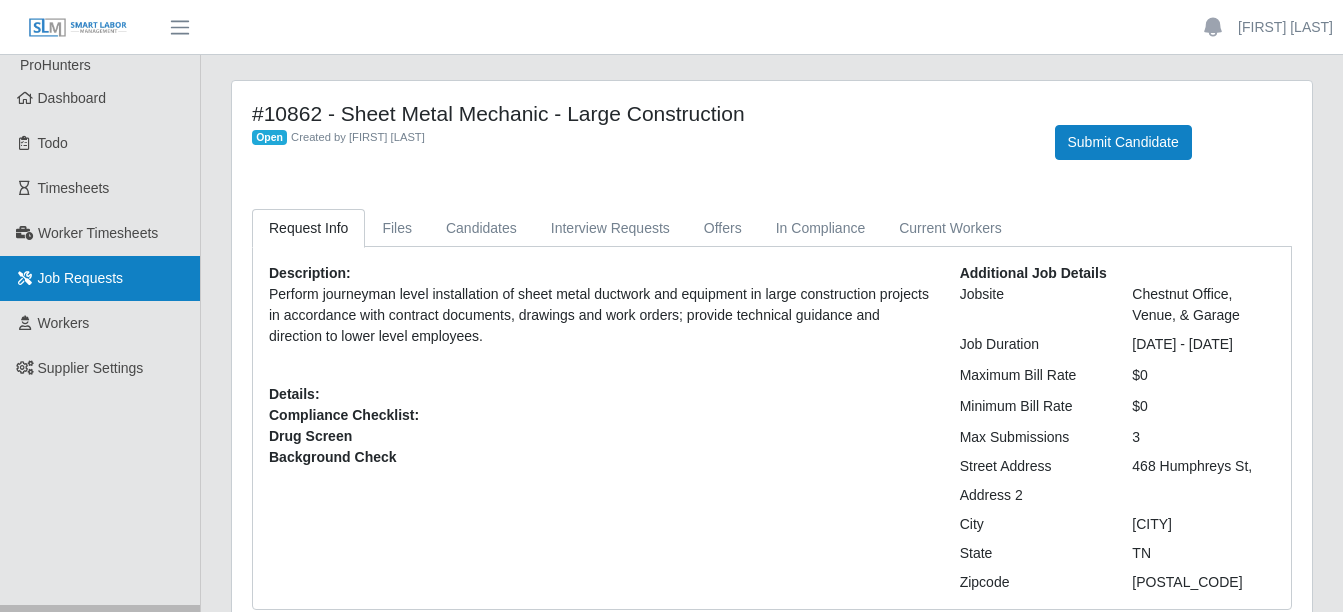 click on "Job Requests" at bounding box center [100, 278] 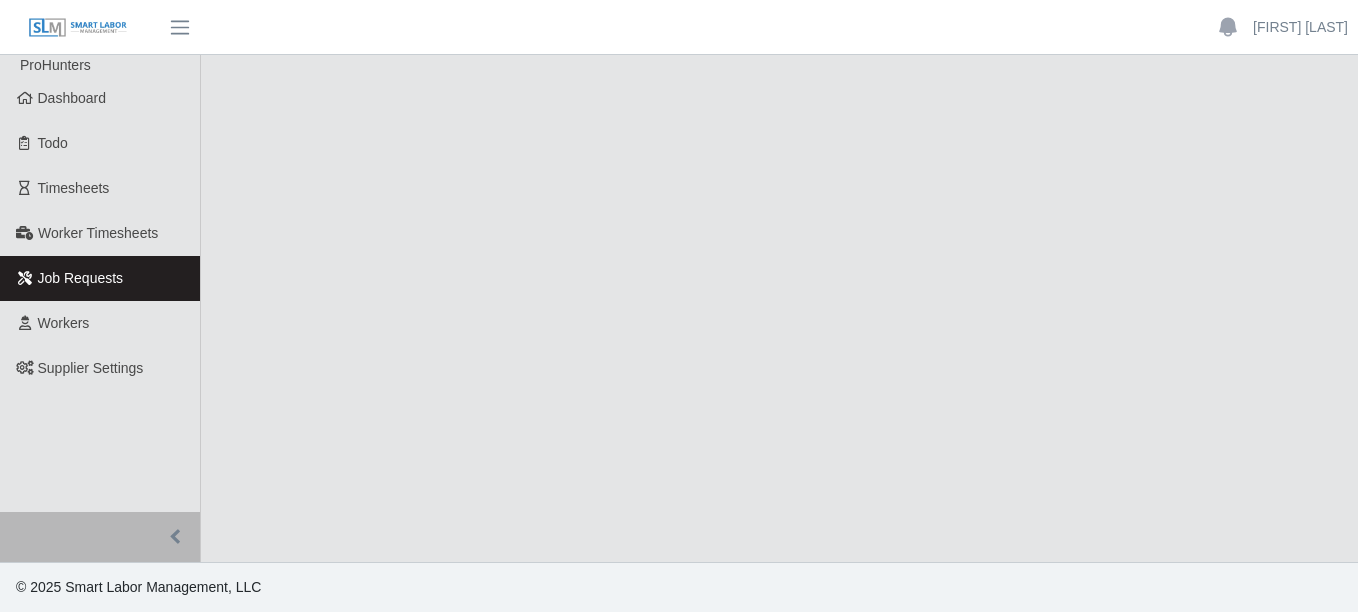 scroll, scrollTop: 0, scrollLeft: 0, axis: both 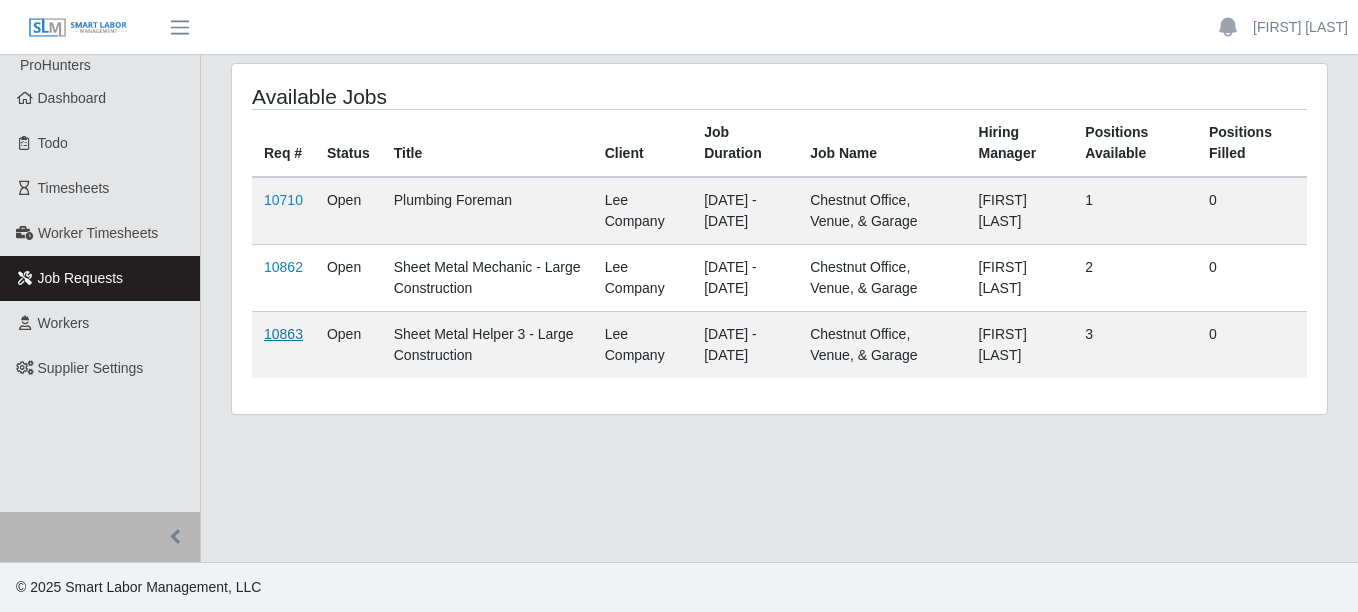 click on "10863" at bounding box center (283, 334) 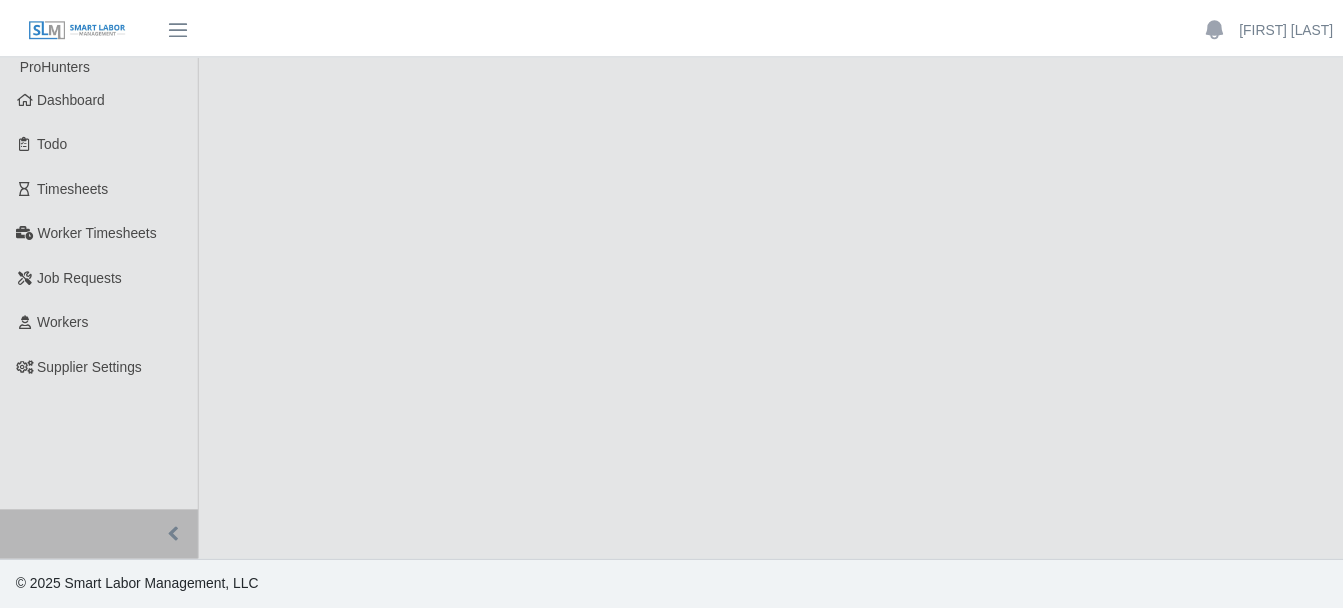 scroll, scrollTop: 0, scrollLeft: 0, axis: both 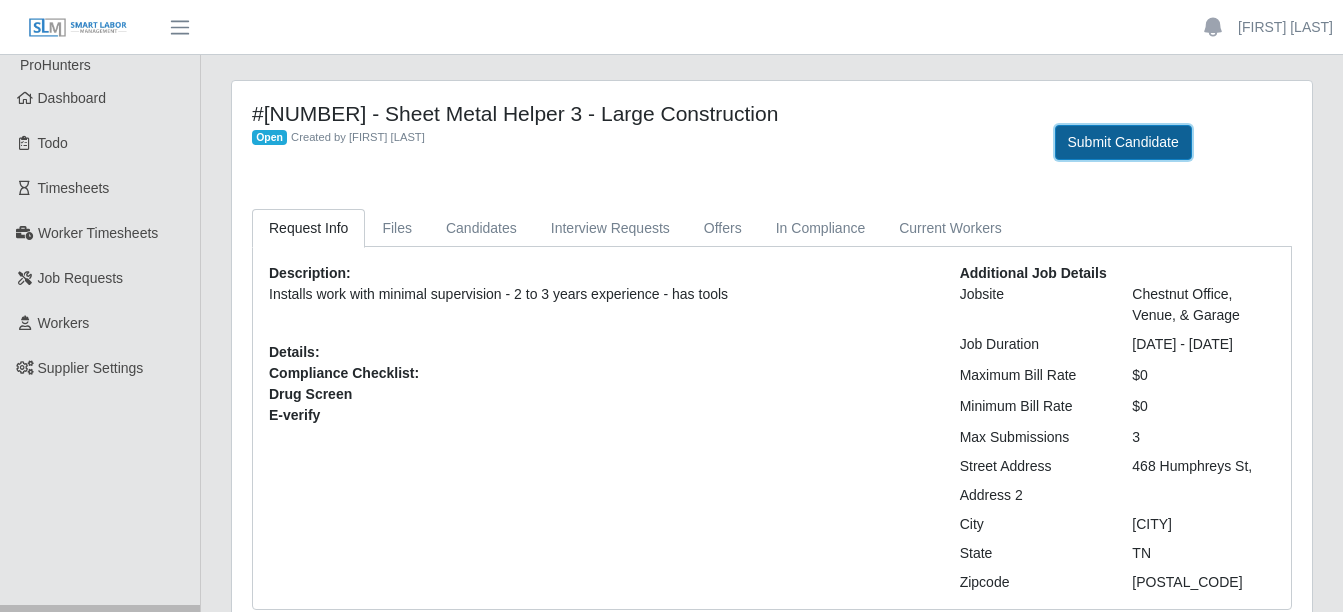 click on "Submit Candidate" at bounding box center (1123, 142) 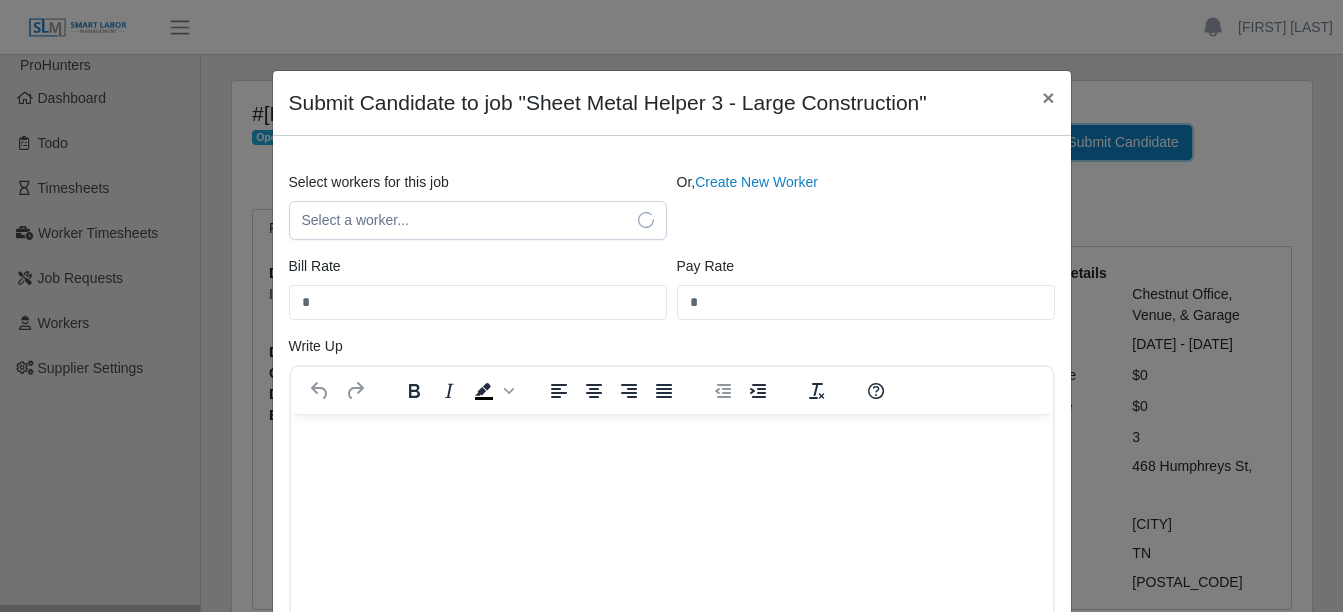 scroll, scrollTop: 0, scrollLeft: 0, axis: both 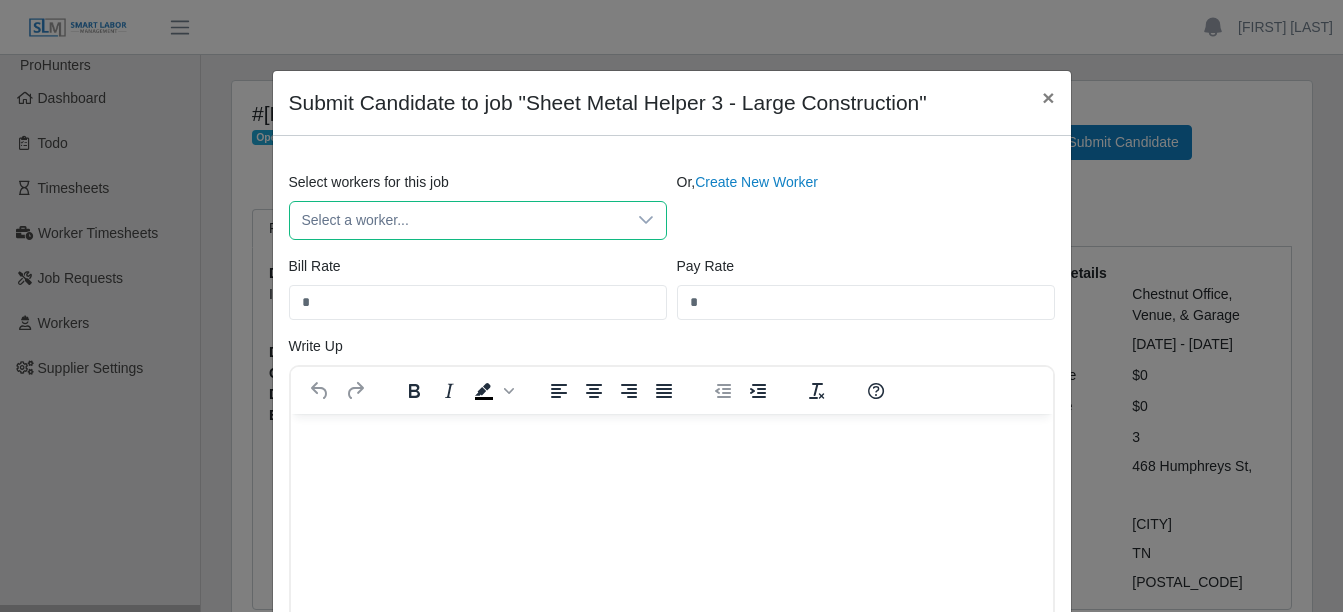 click on "Select a worker..." at bounding box center [458, 220] 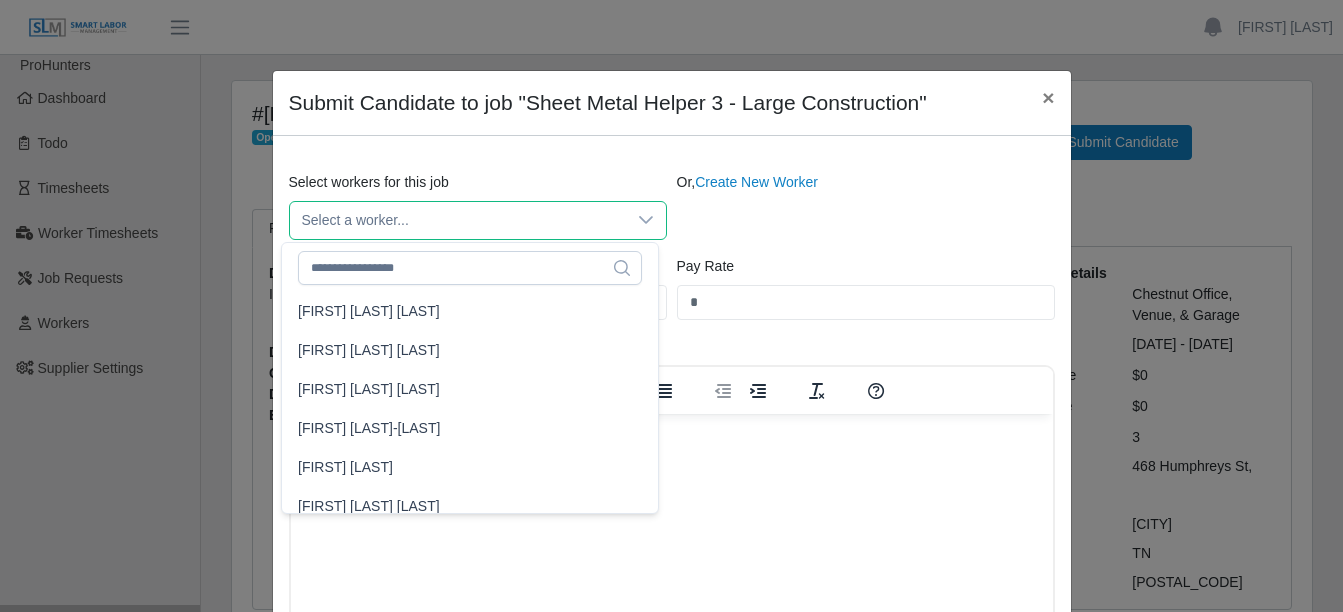 scroll, scrollTop: 2664, scrollLeft: 0, axis: vertical 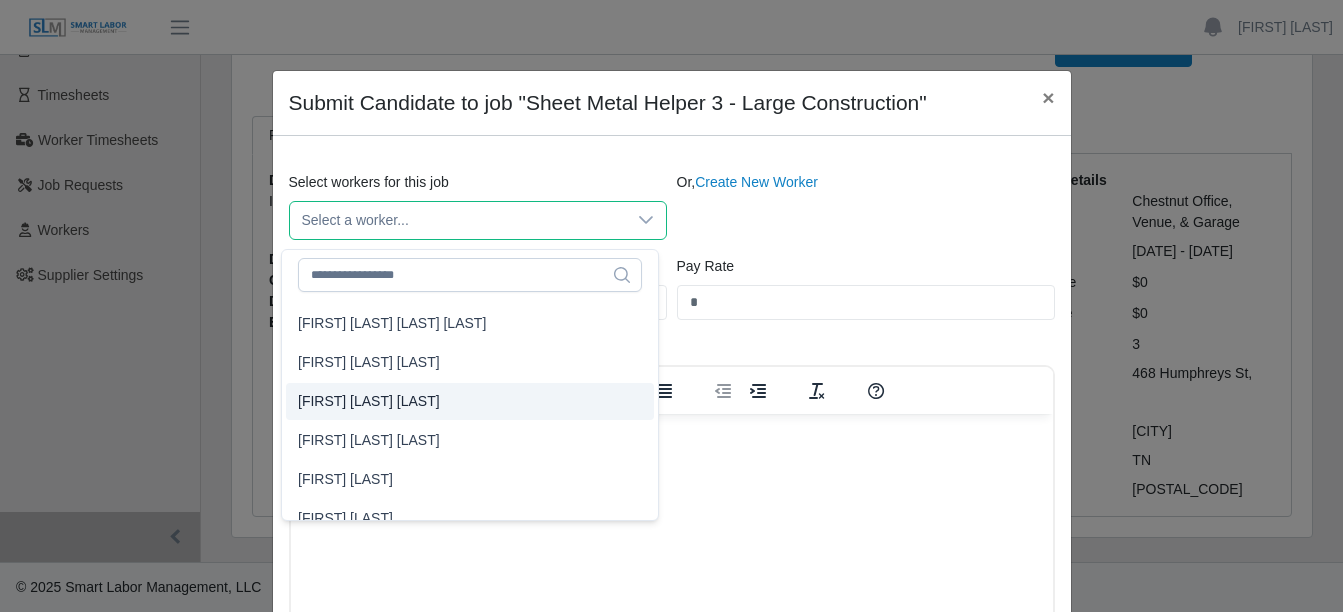 click on "[FIRST] [LAST] [LAST]" 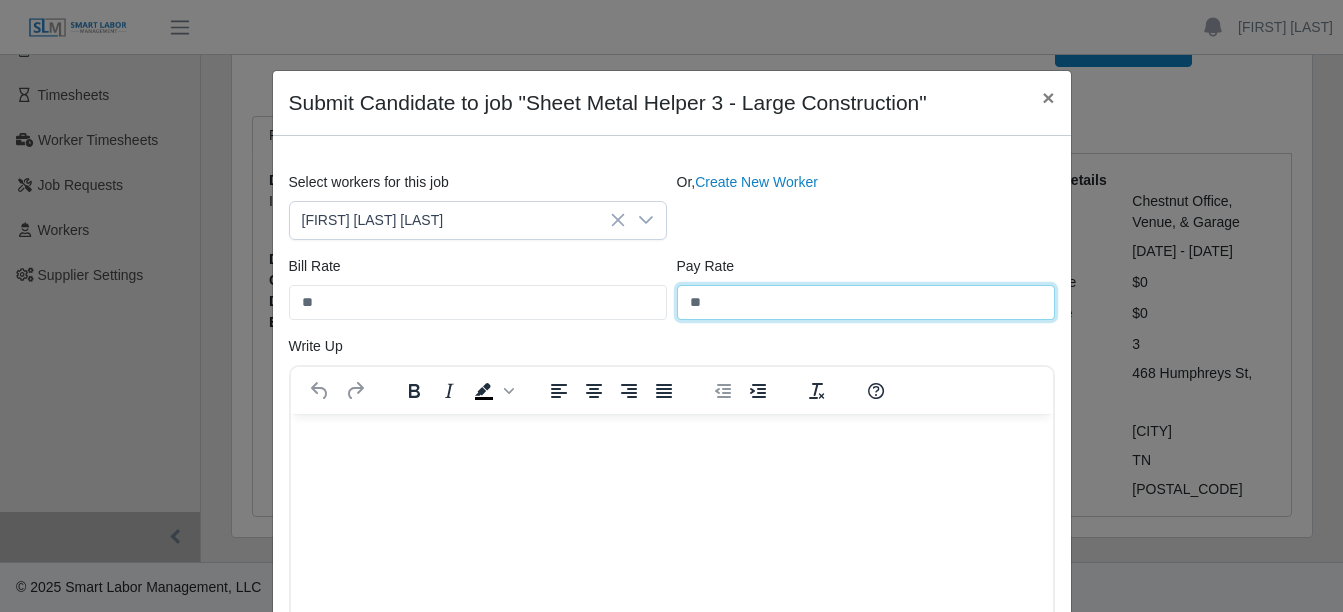 click on "**" at bounding box center [866, 302] 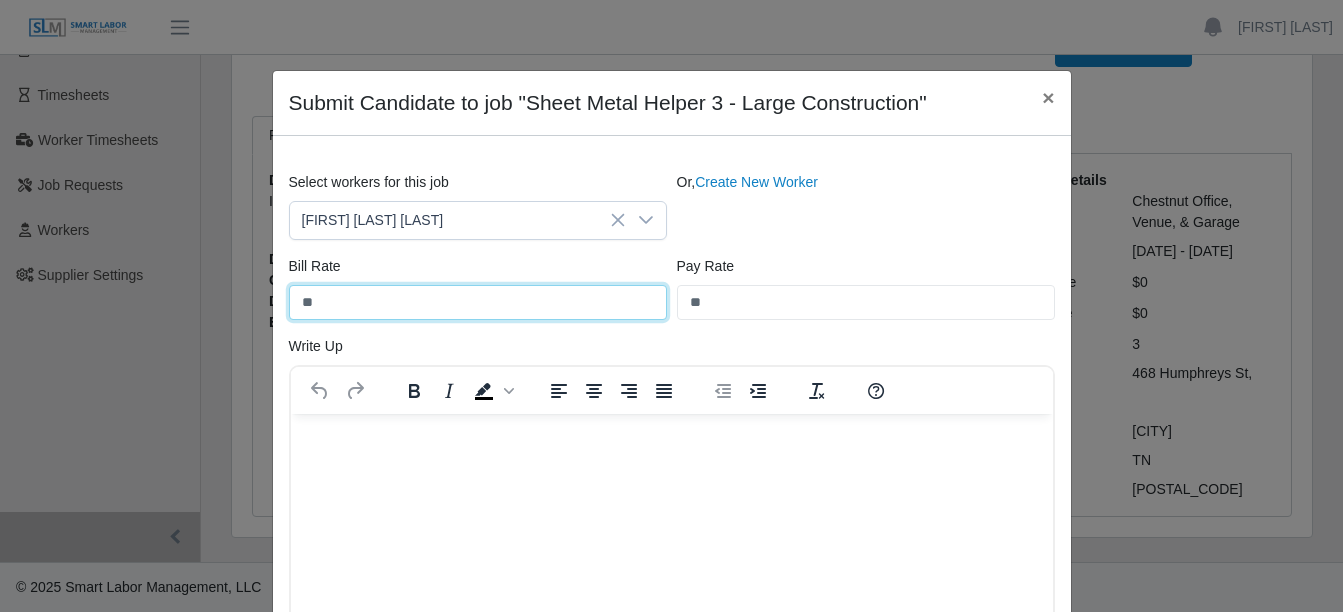 click on "**" at bounding box center (478, 302) 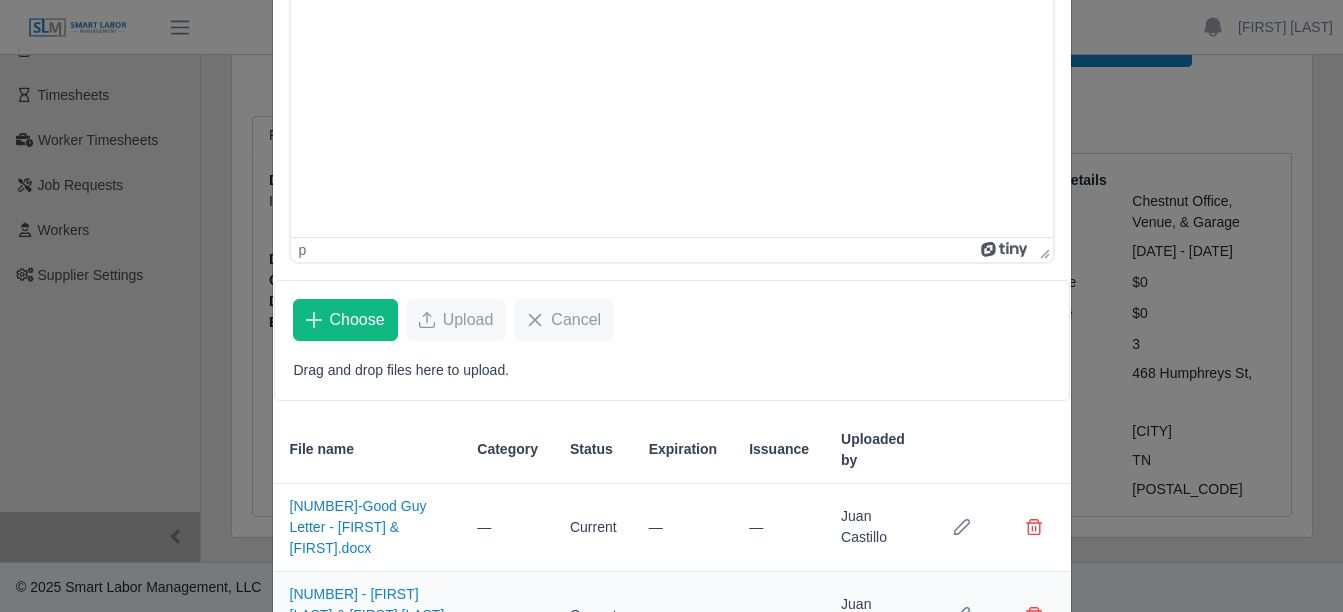 scroll, scrollTop: 620, scrollLeft: 0, axis: vertical 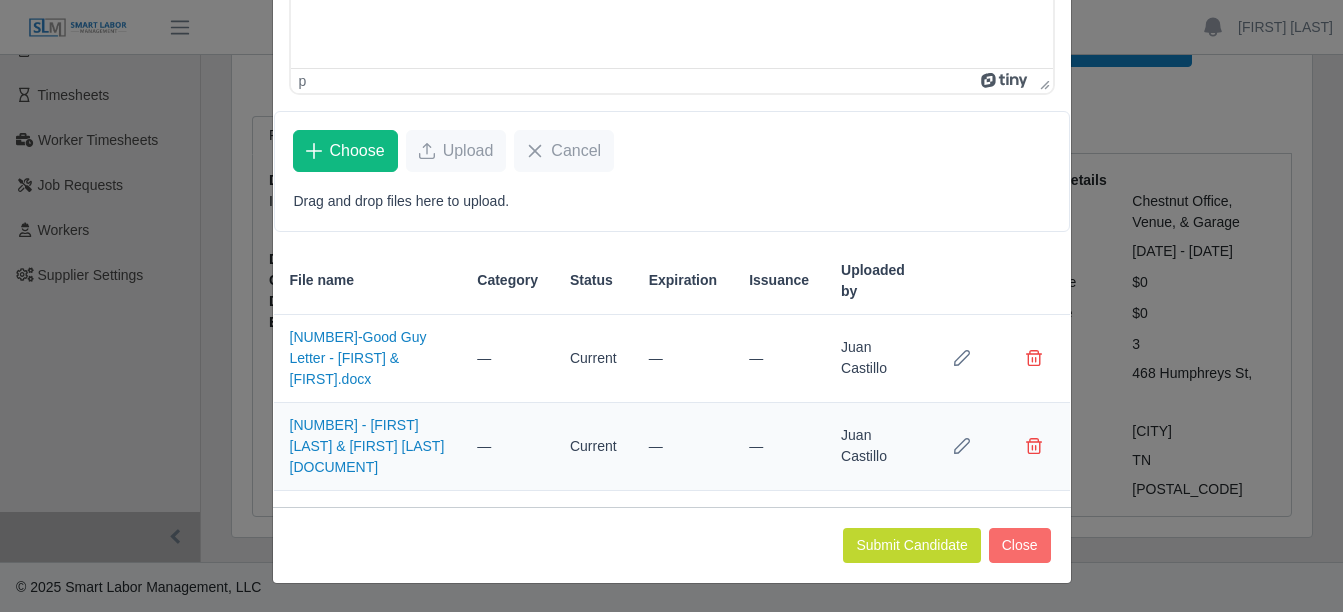type on "*****" 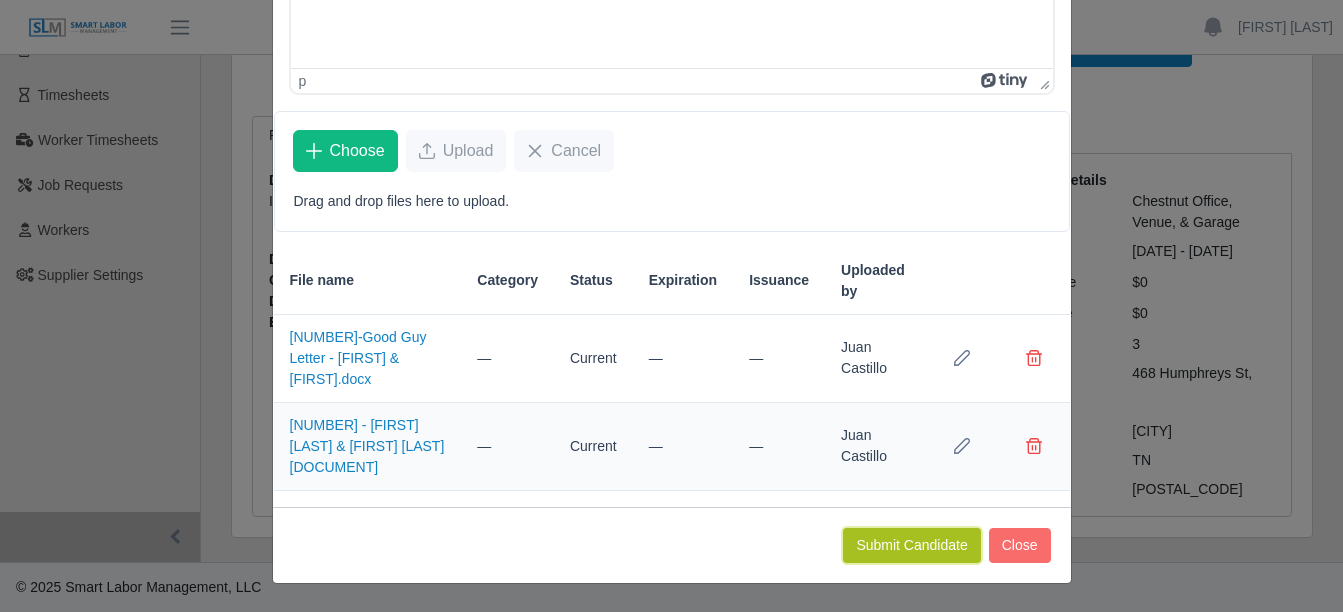 click on "Submit Candidate" 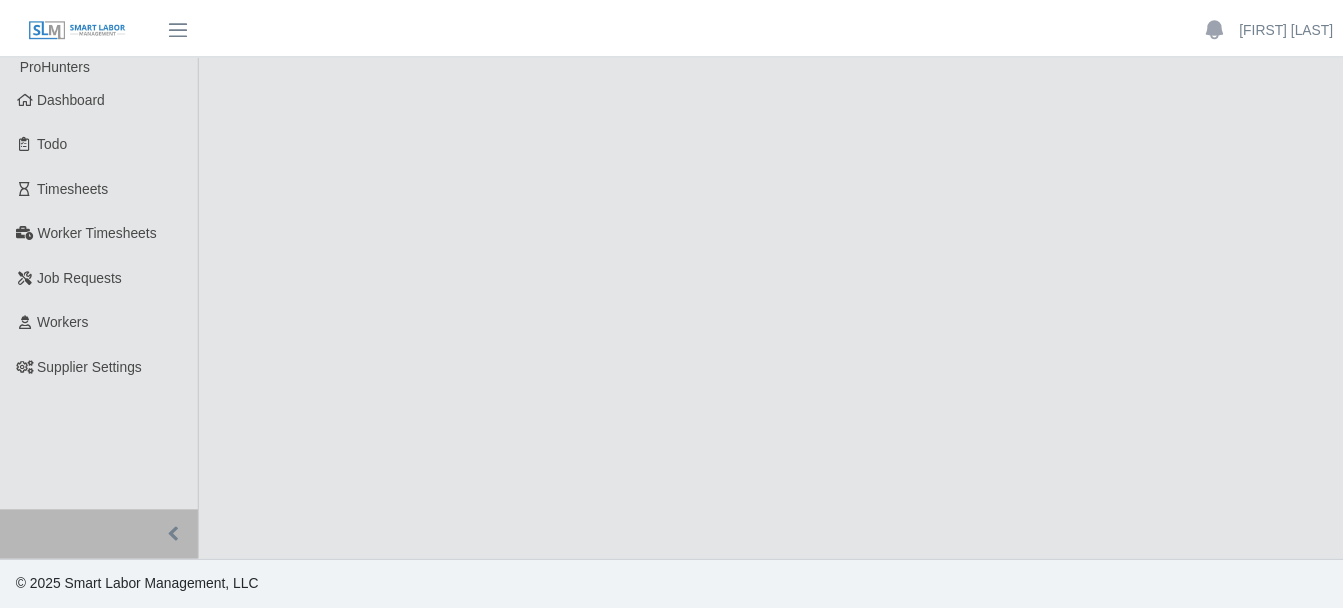 scroll, scrollTop: 0, scrollLeft: 0, axis: both 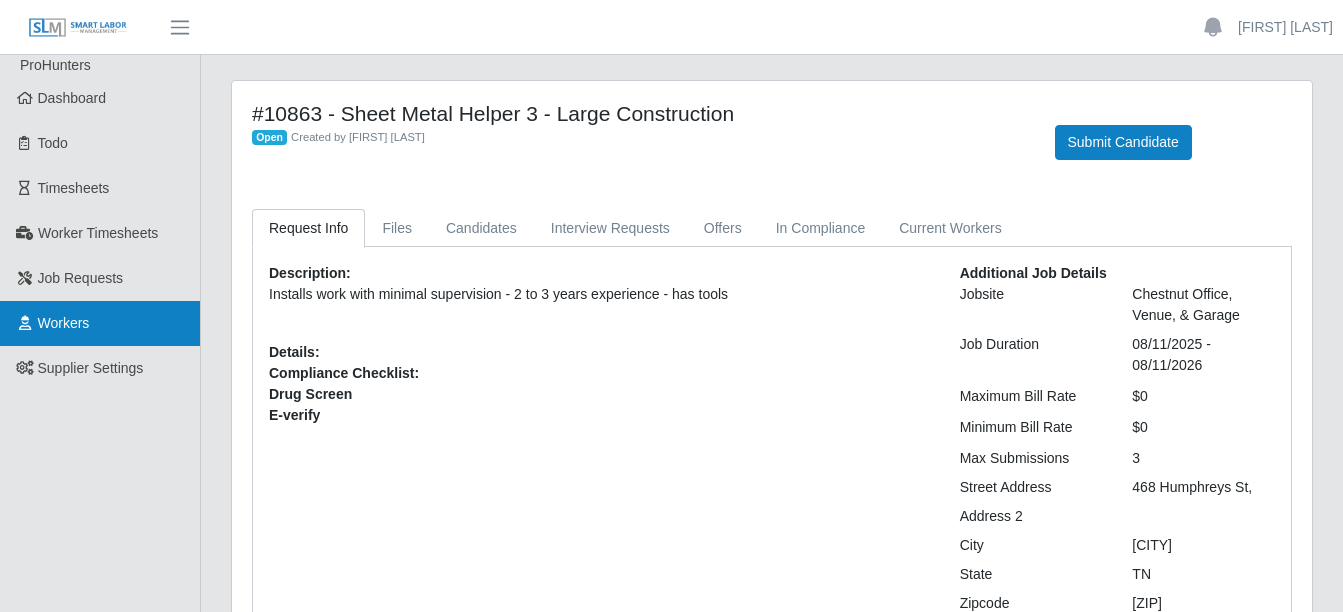 click on "Workers" at bounding box center (100, 323) 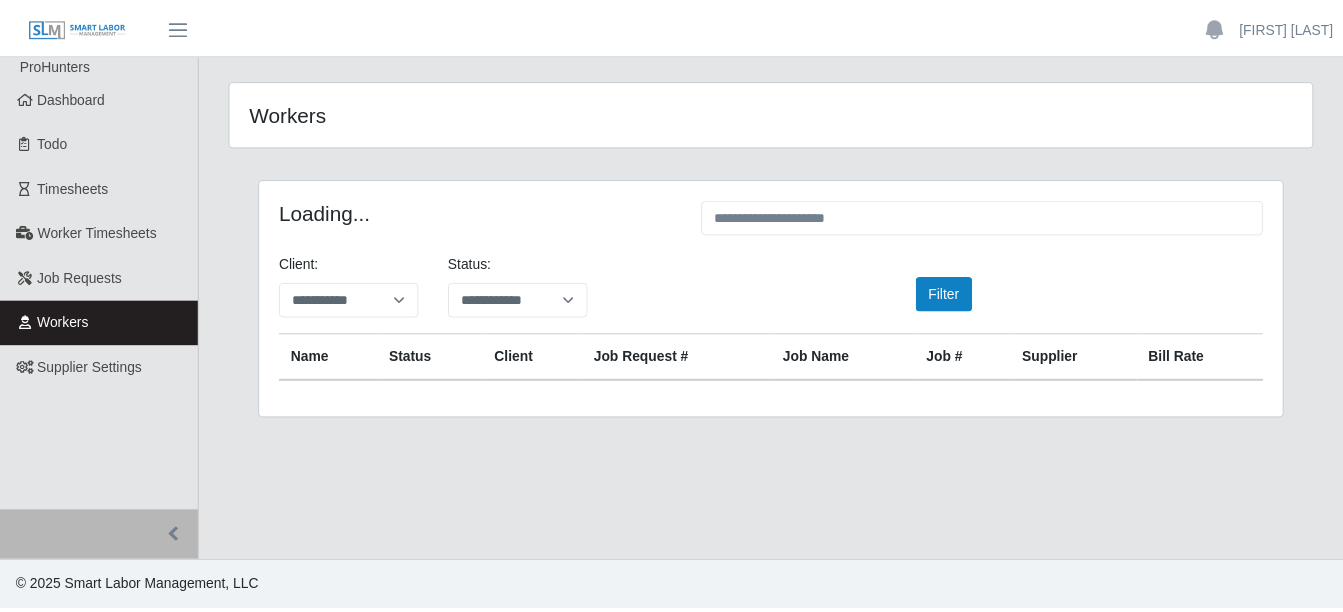 scroll, scrollTop: 0, scrollLeft: 0, axis: both 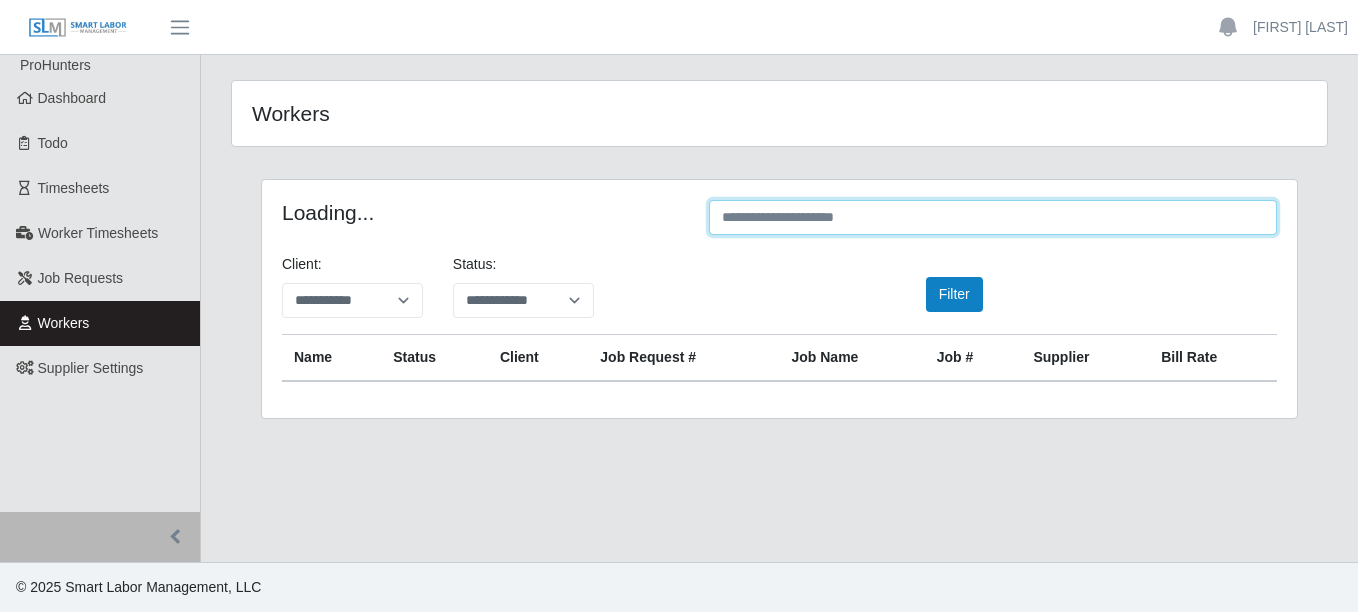 click at bounding box center [993, 217] 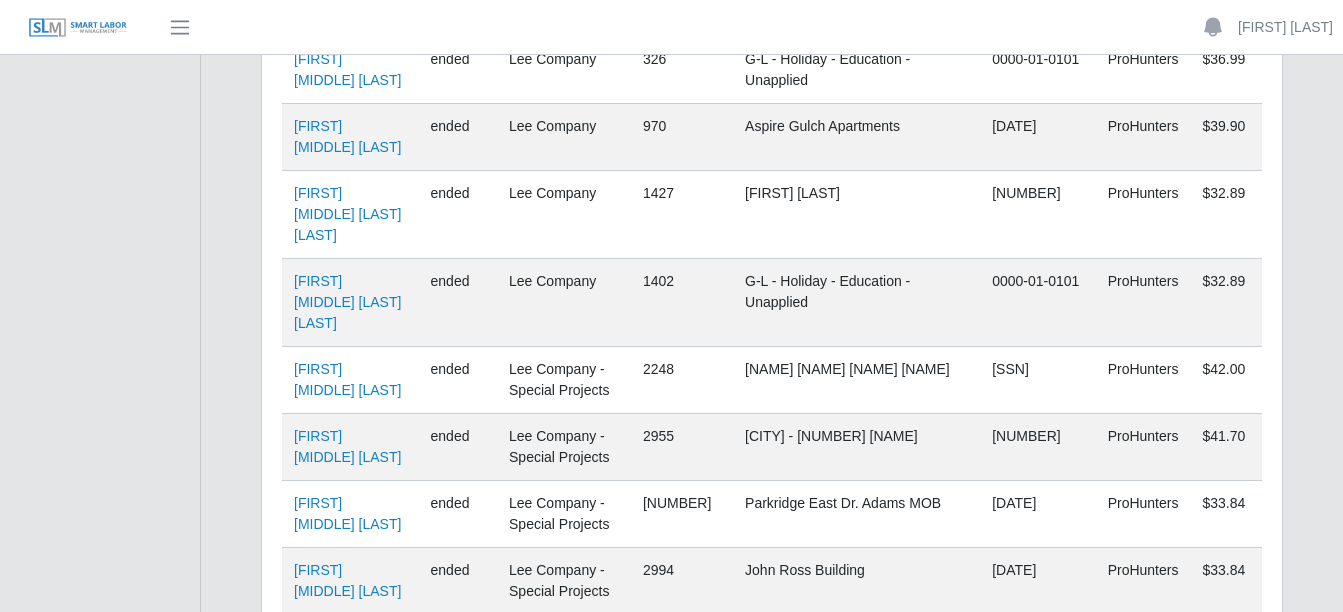 scroll, scrollTop: 702, scrollLeft: 0, axis: vertical 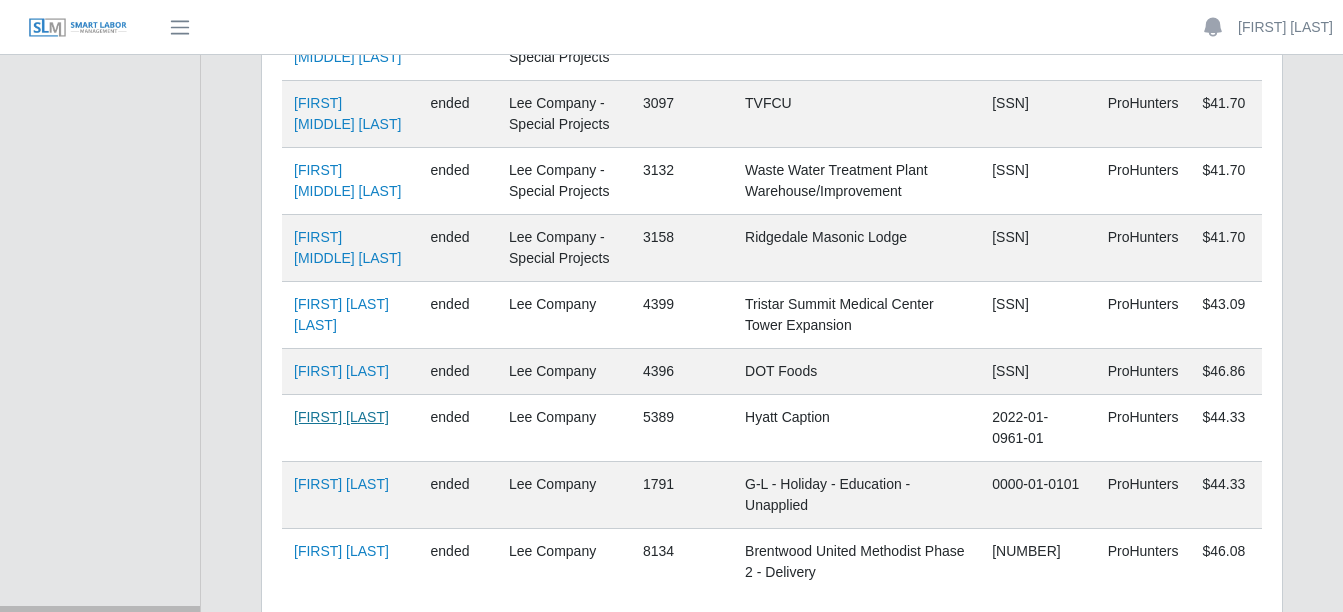click on "[FIRST] [LAST]" at bounding box center [341, 417] 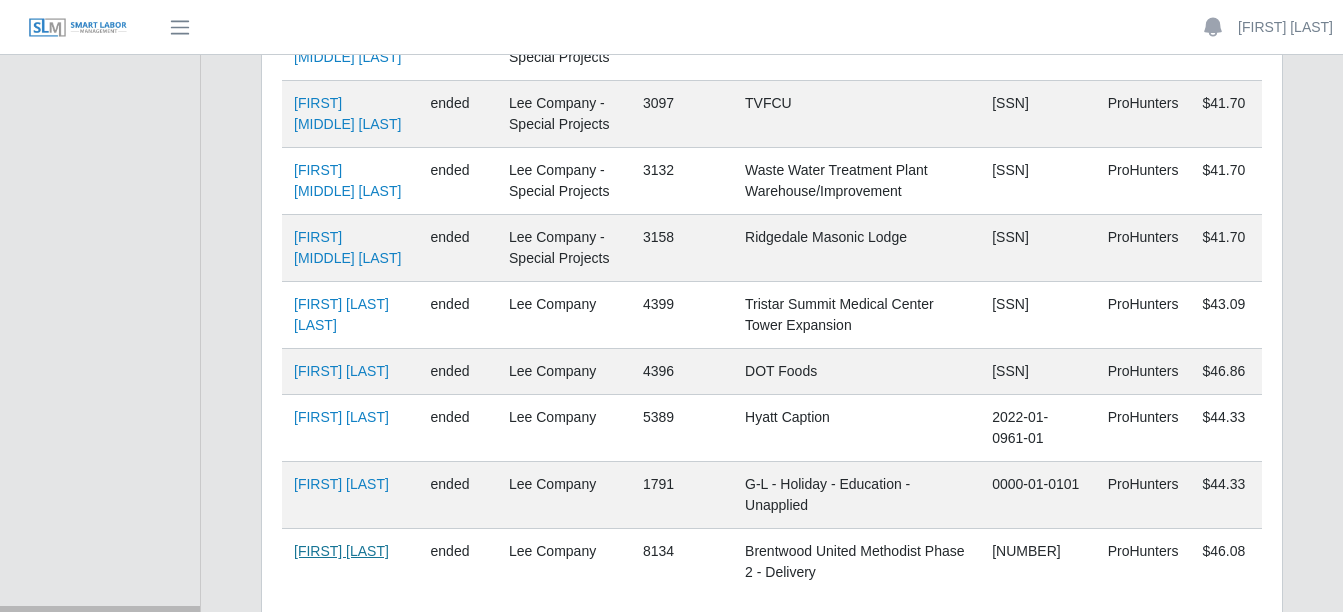 click on "[FIRST] [LAST]" at bounding box center (341, 551) 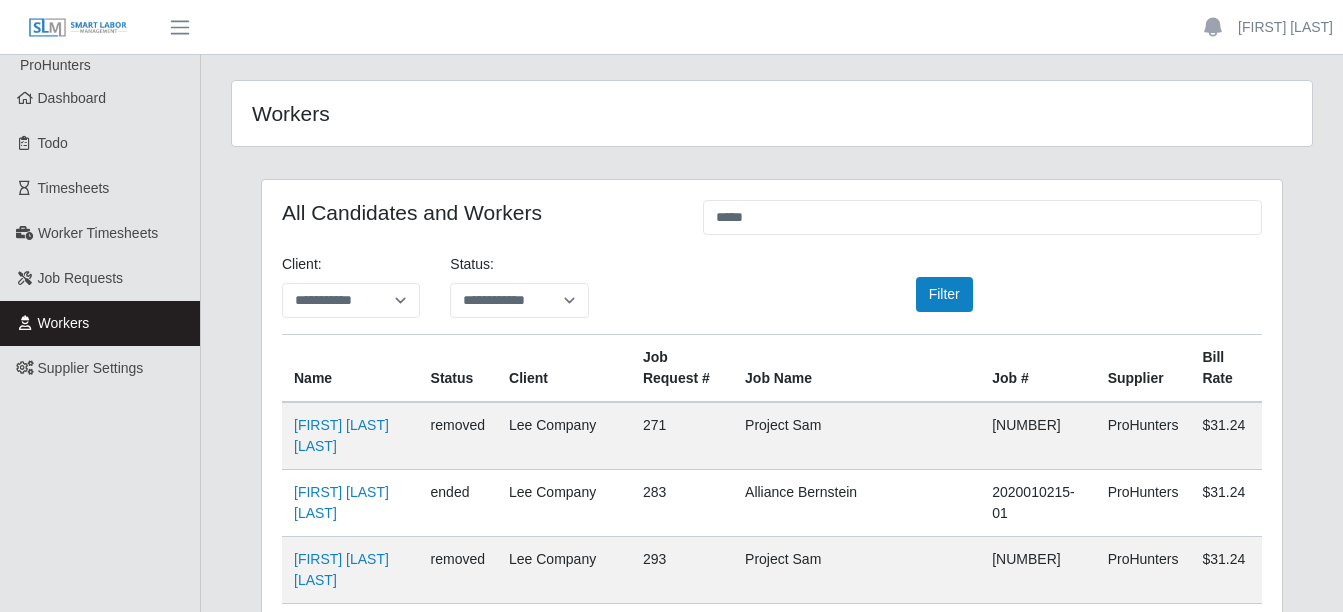 scroll, scrollTop: 100, scrollLeft: 0, axis: vertical 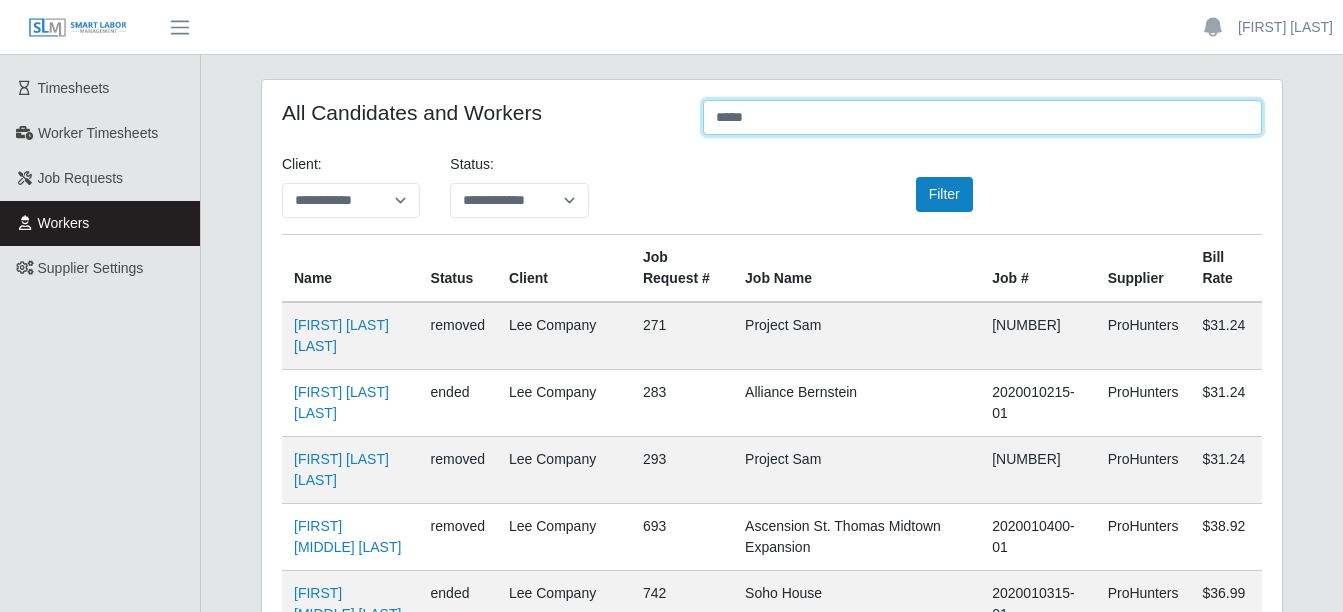 click on "*****" at bounding box center [982, 117] 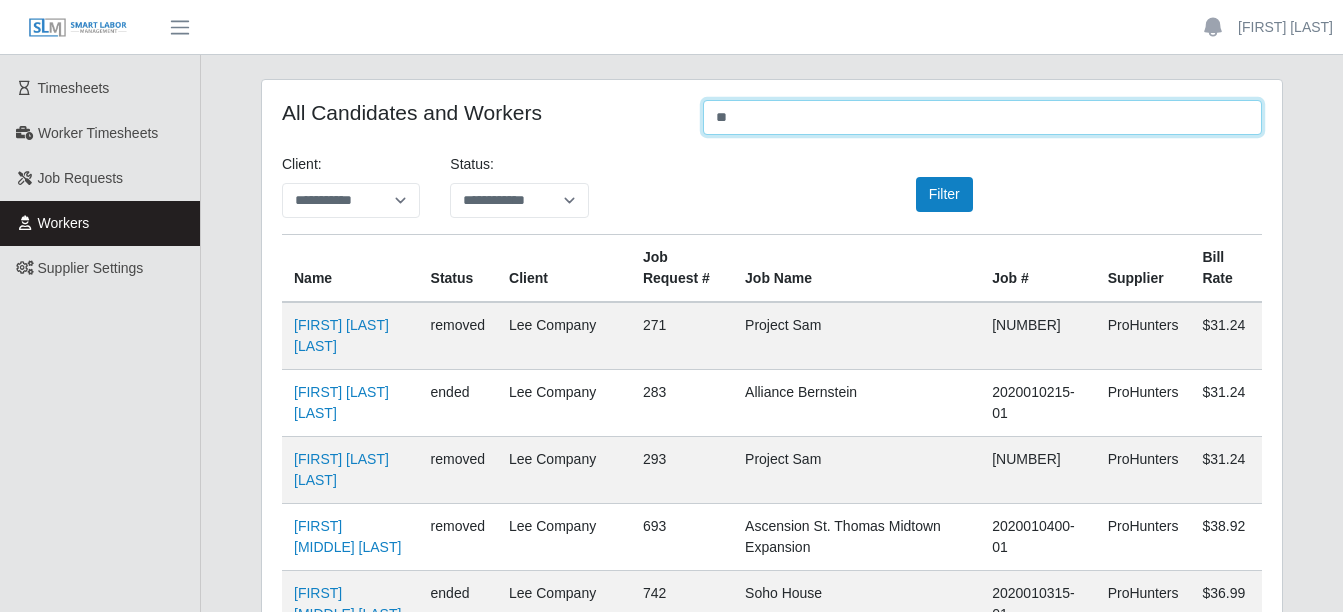 type on "*" 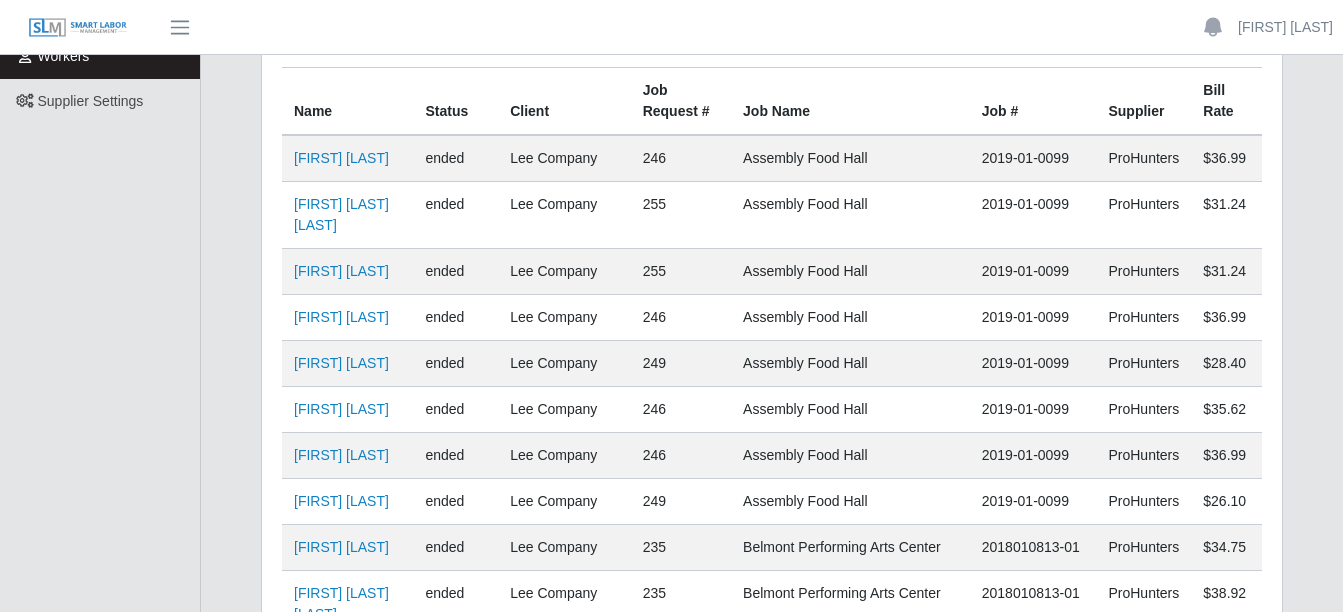 scroll, scrollTop: 0, scrollLeft: 0, axis: both 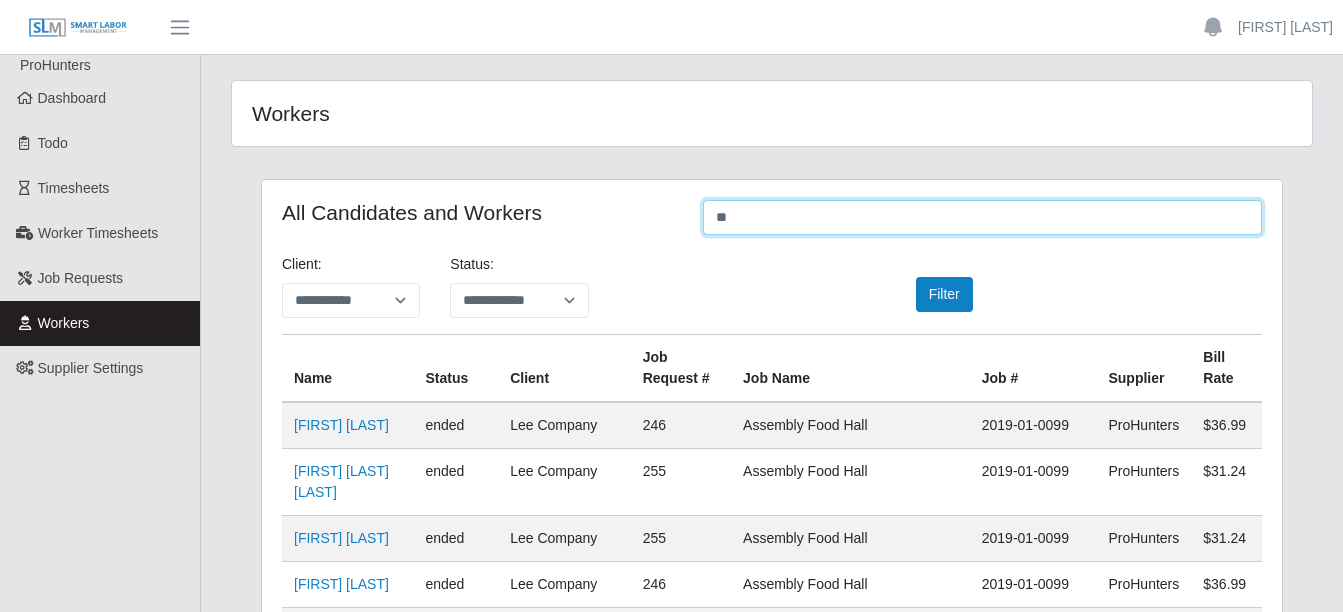 type on "*" 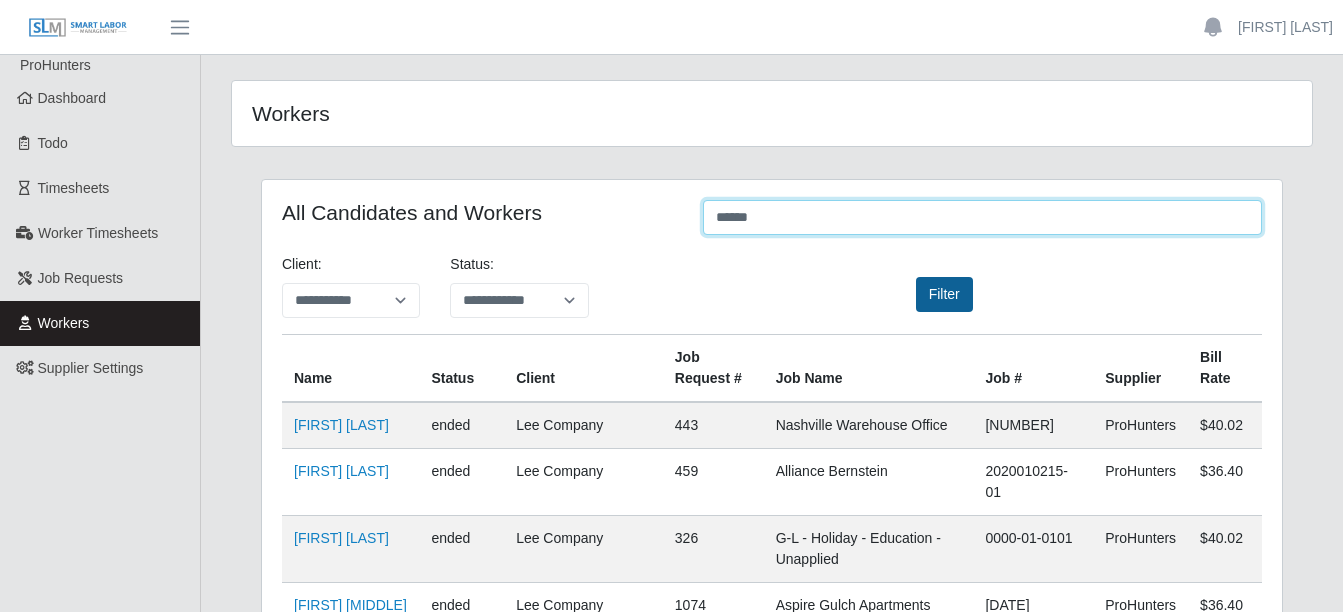 type on "******" 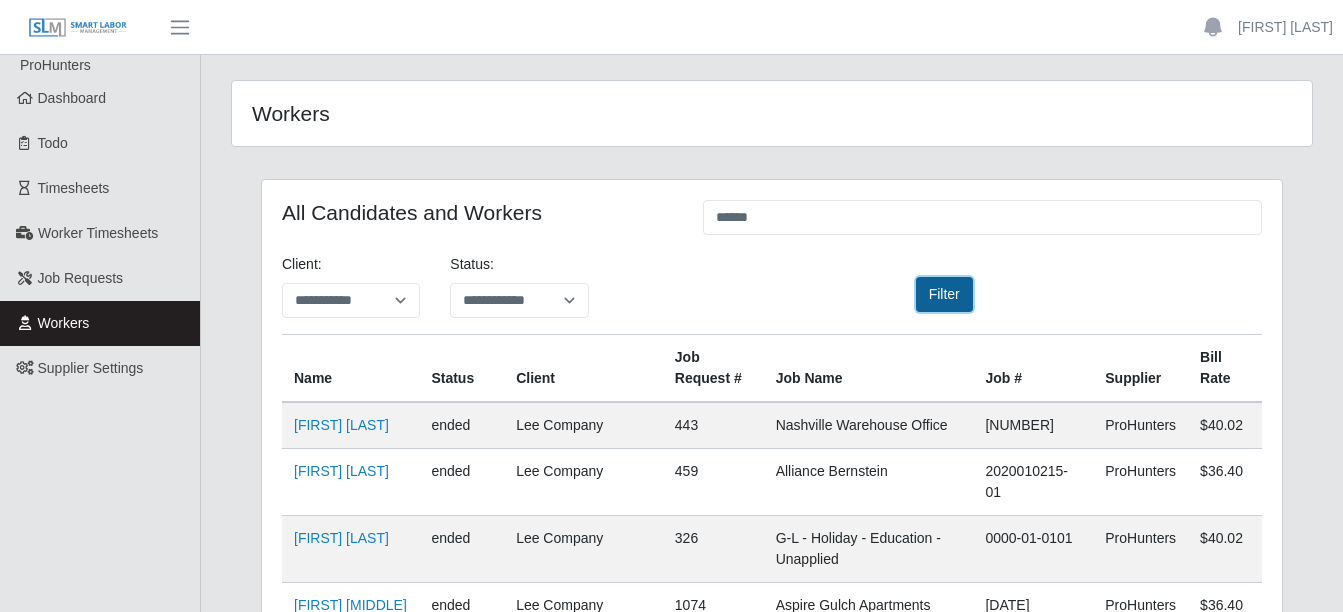 click on "Filter" at bounding box center [944, 294] 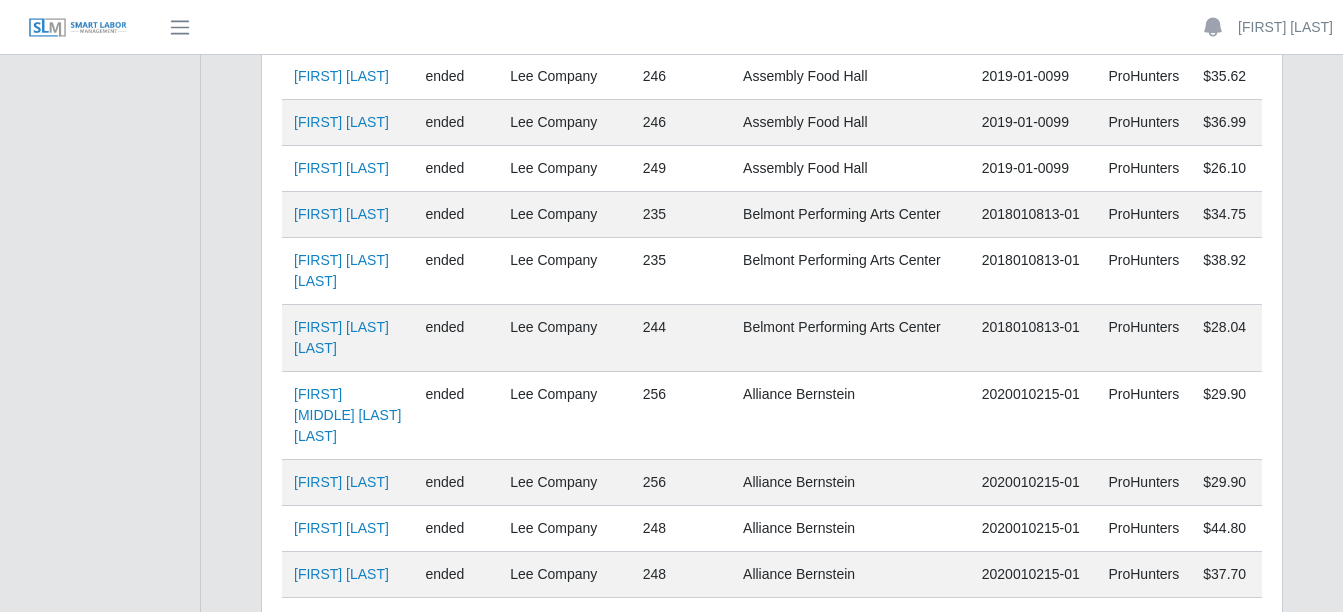 scroll, scrollTop: 0, scrollLeft: 0, axis: both 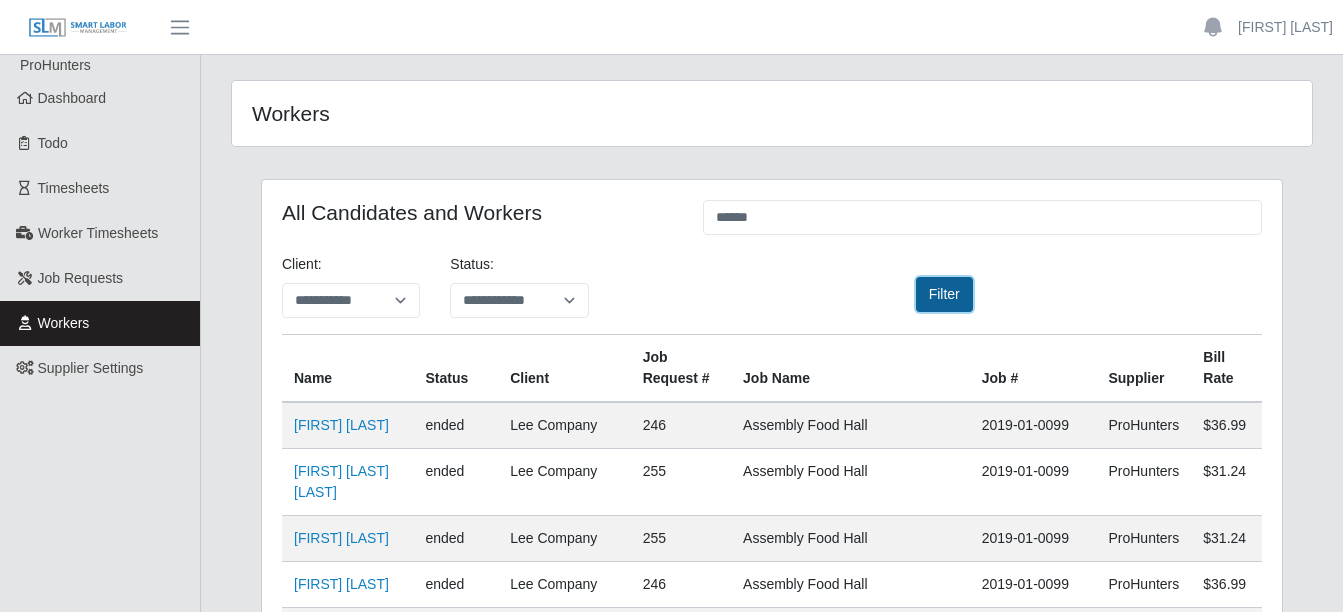 click on "Filter" at bounding box center (944, 294) 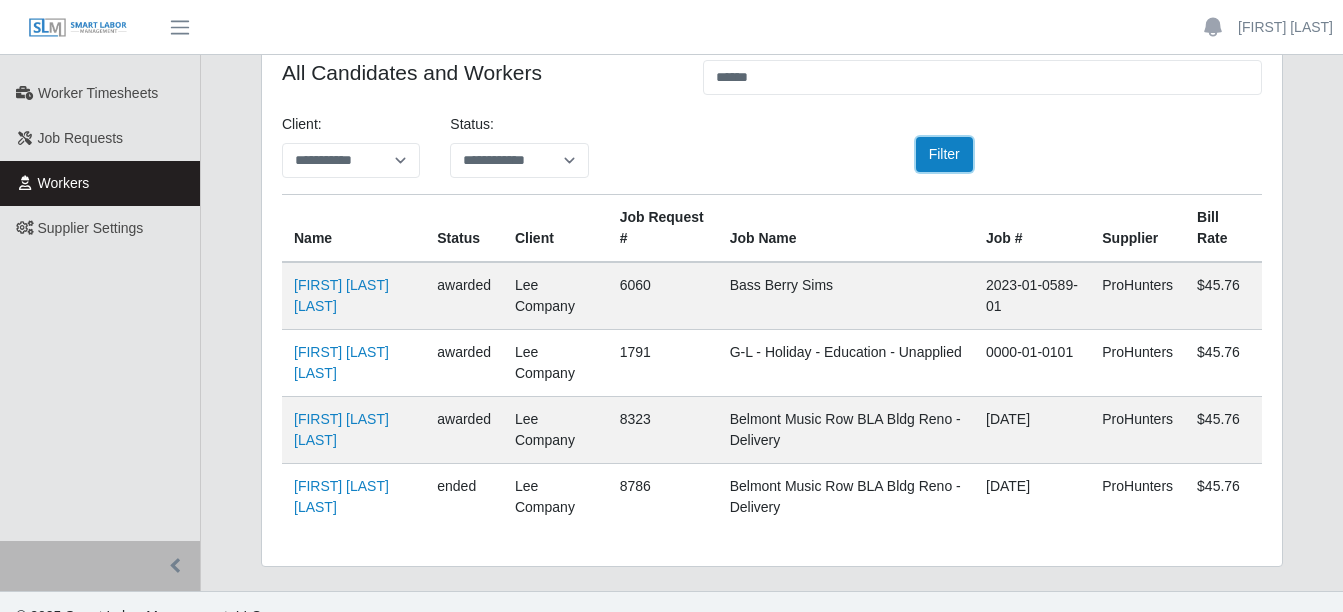 scroll, scrollTop: 169, scrollLeft: 0, axis: vertical 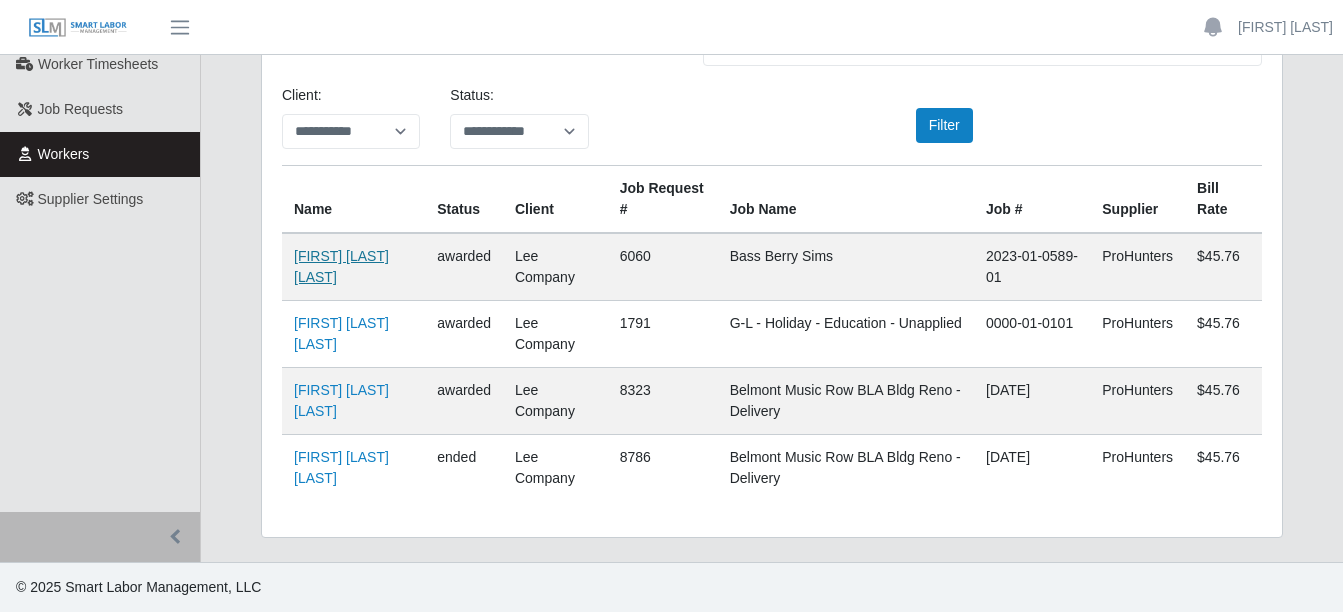 click on "[FIRST] [LAST] [LAST]" at bounding box center (341, 266) 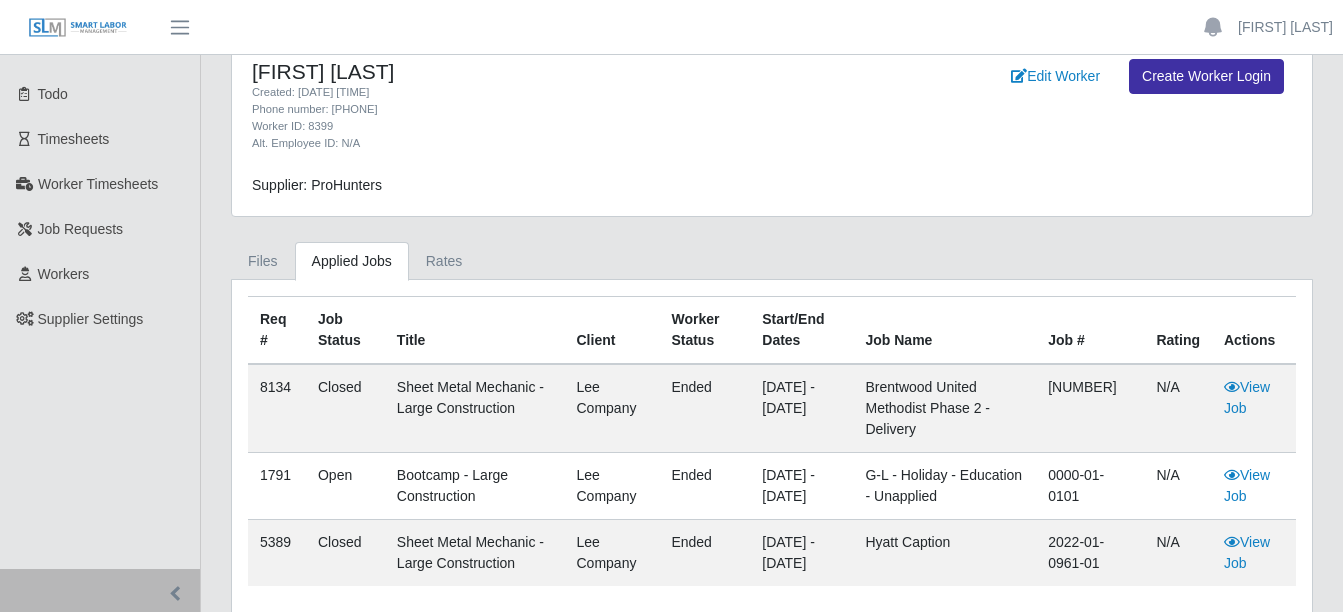 scroll, scrollTop: 0, scrollLeft: 0, axis: both 